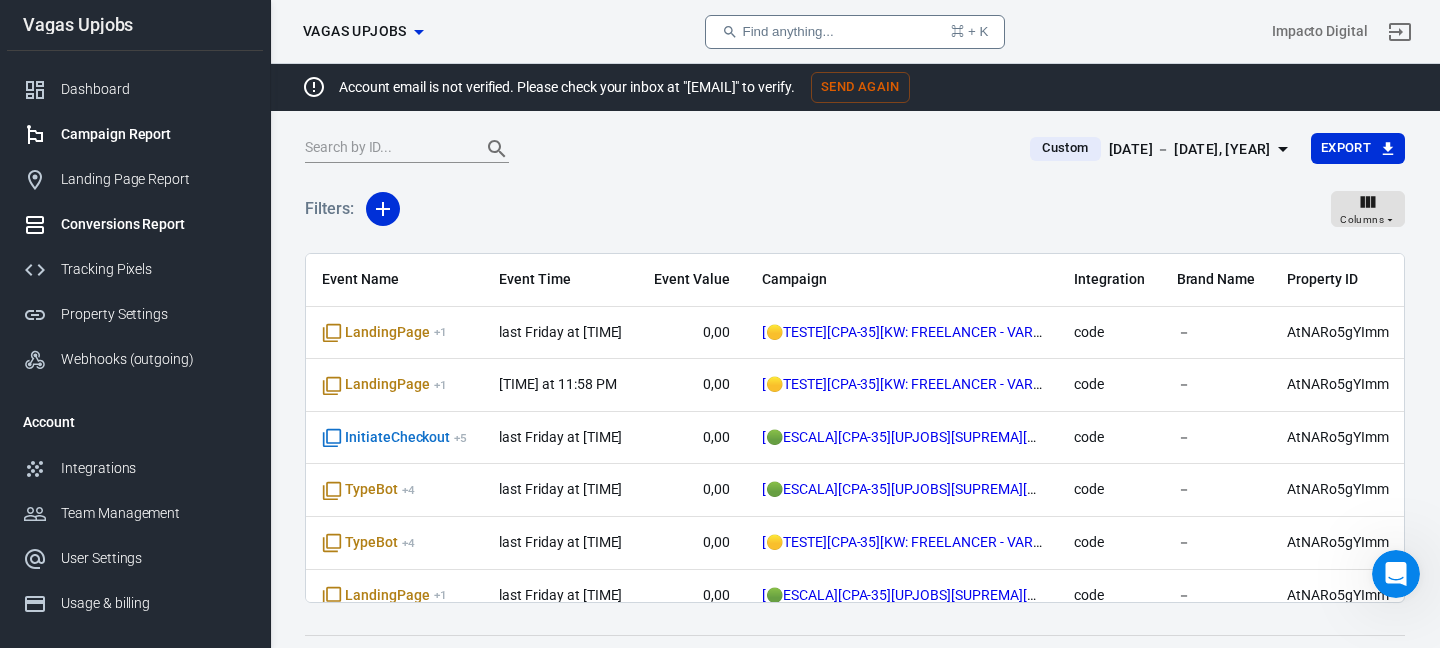 scroll, scrollTop: 0, scrollLeft: 0, axis: both 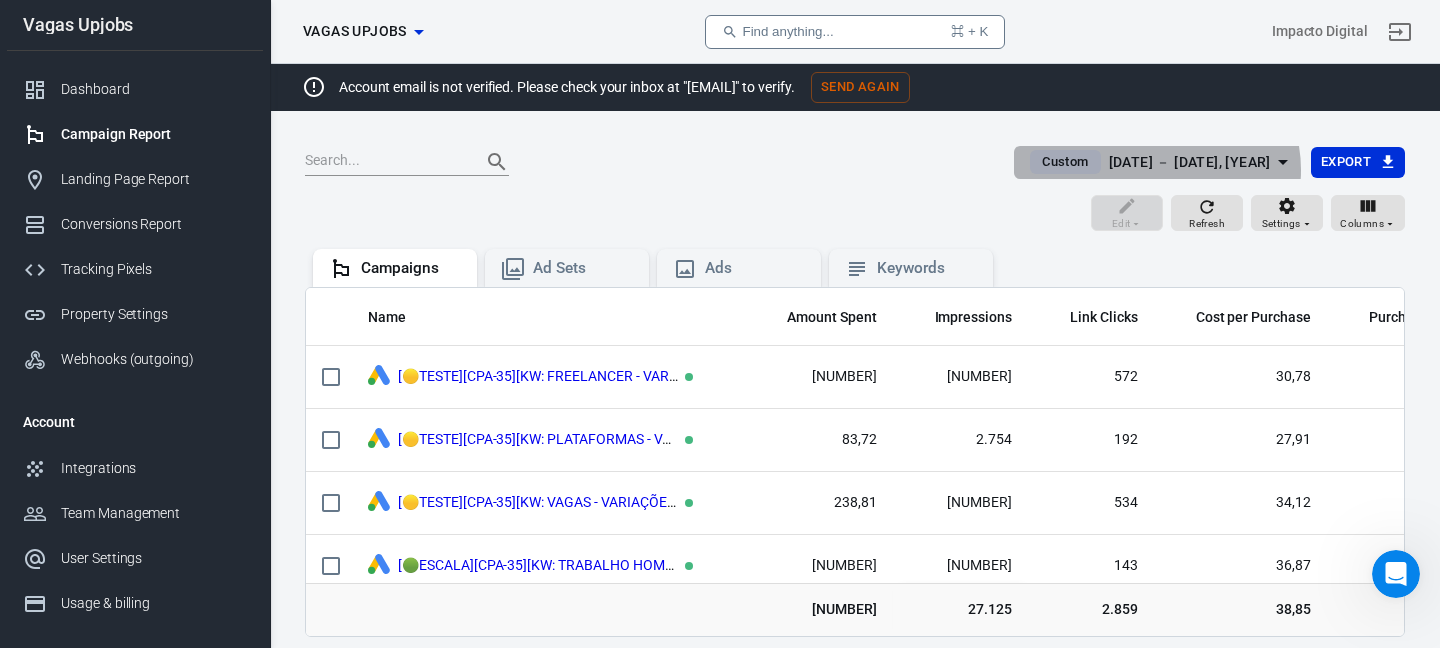 click on "[DATE] － [DATE], [YEAR]" at bounding box center (1190, 162) 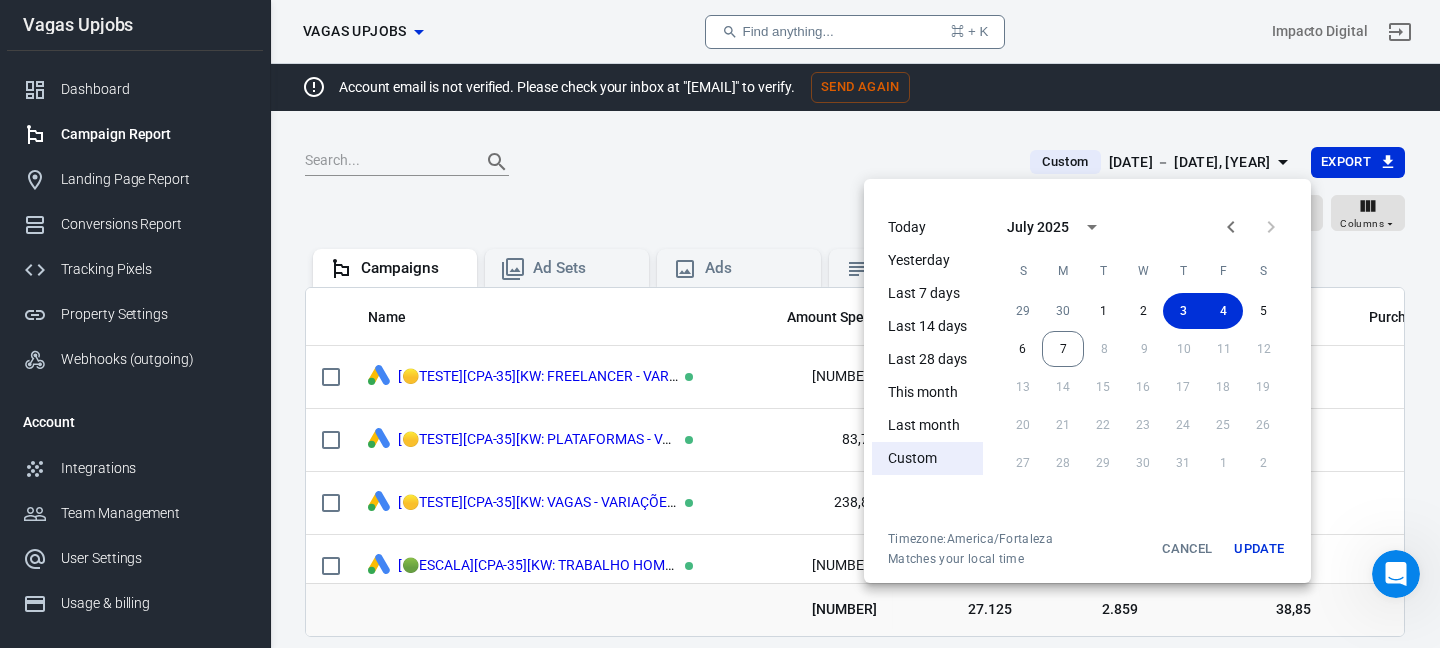 click on "Yesterday" at bounding box center (927, 260) 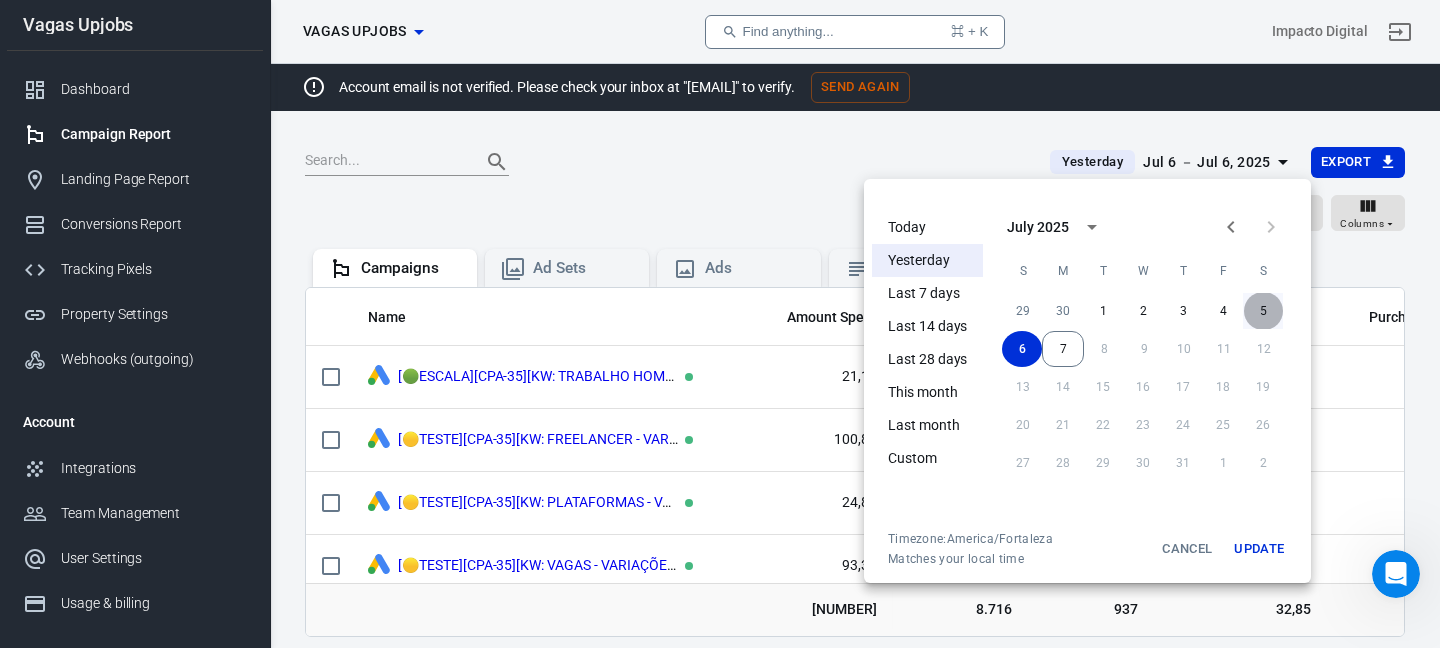 click on "5" at bounding box center (1263, 311) 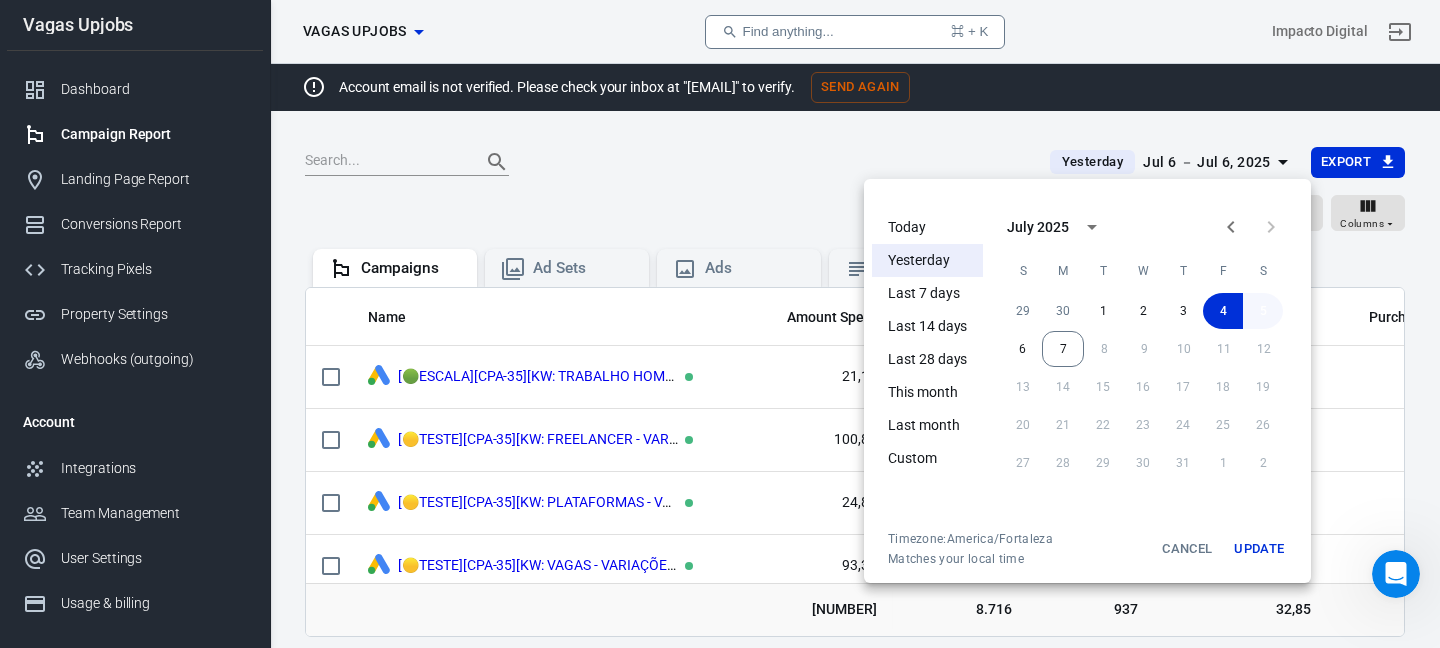 click on "5" at bounding box center [1263, 311] 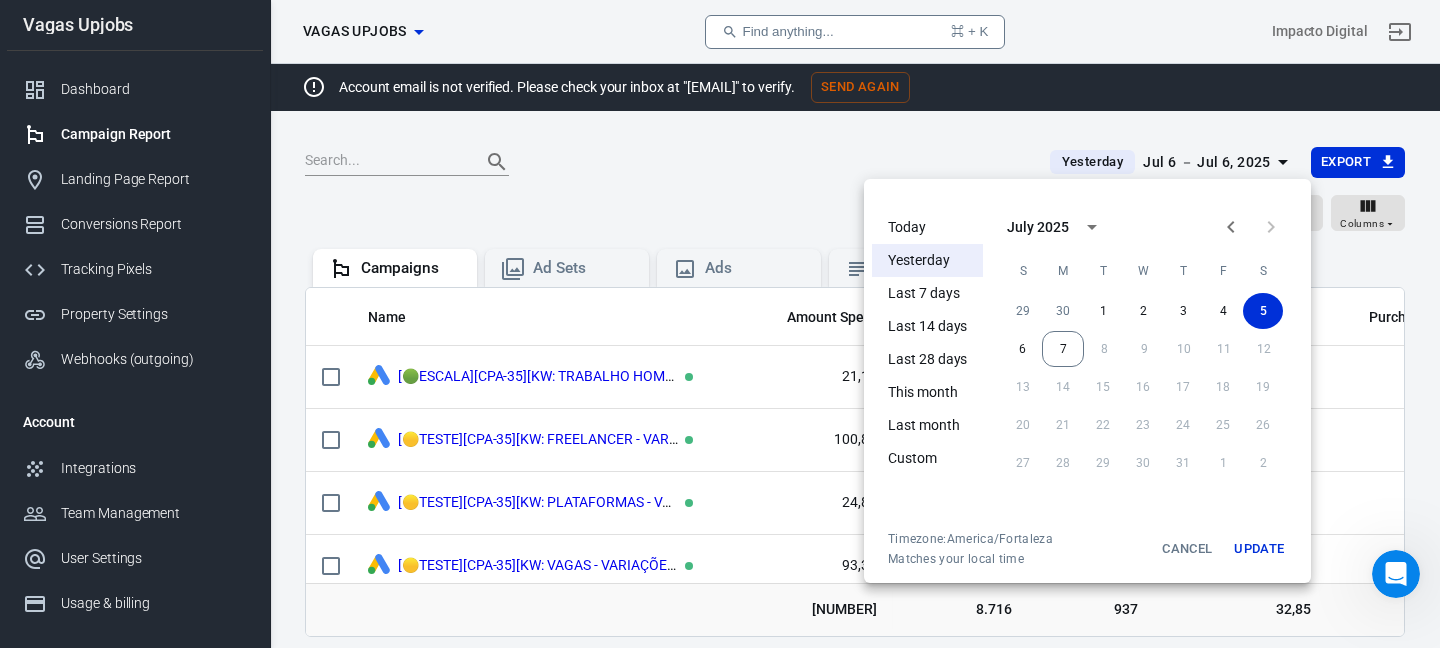 click on "Update" at bounding box center [1259, 549] 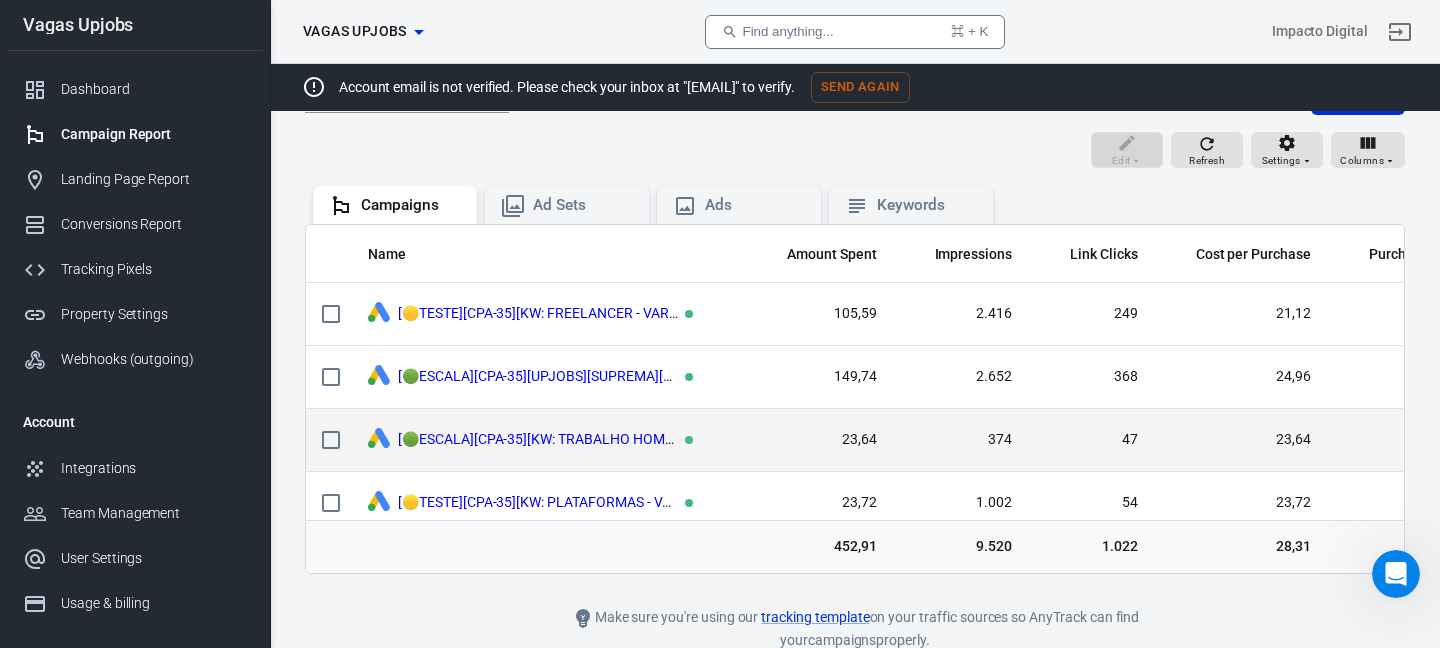 scroll, scrollTop: 65, scrollLeft: 0, axis: vertical 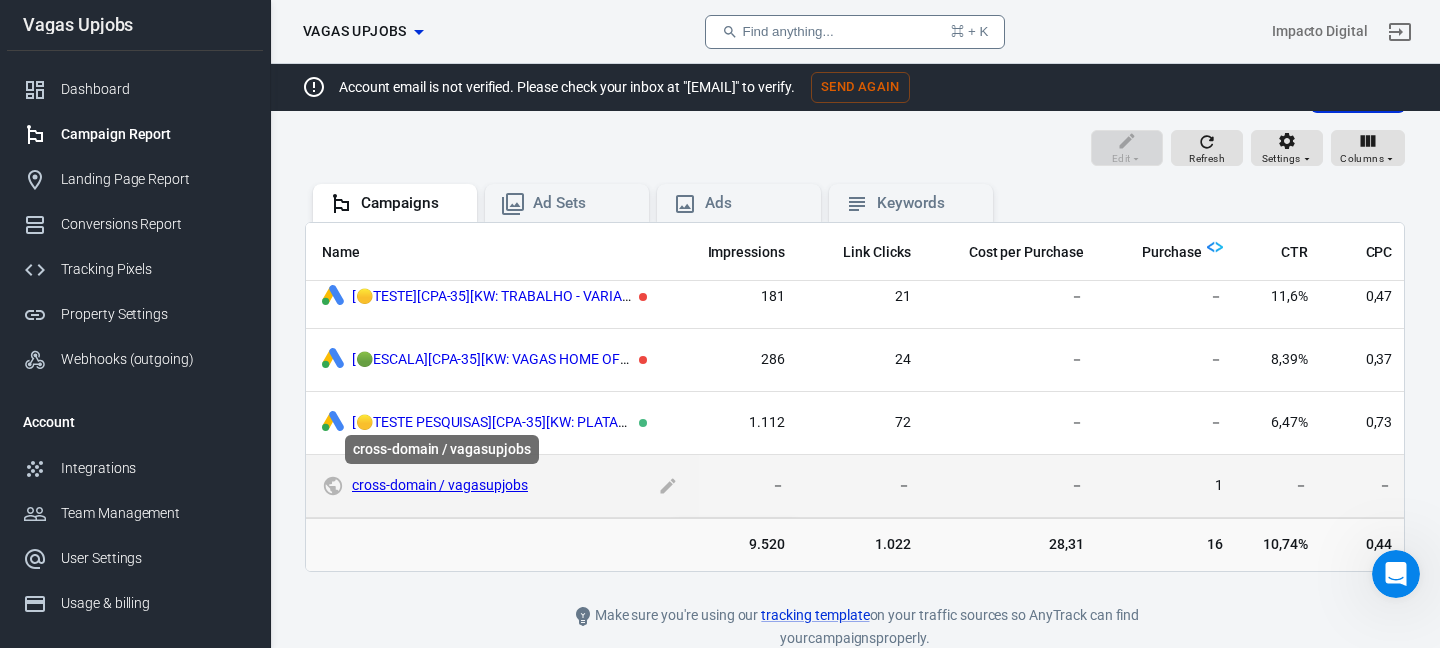 click on "cross-domain / vagasupjobs" at bounding box center (440, 485) 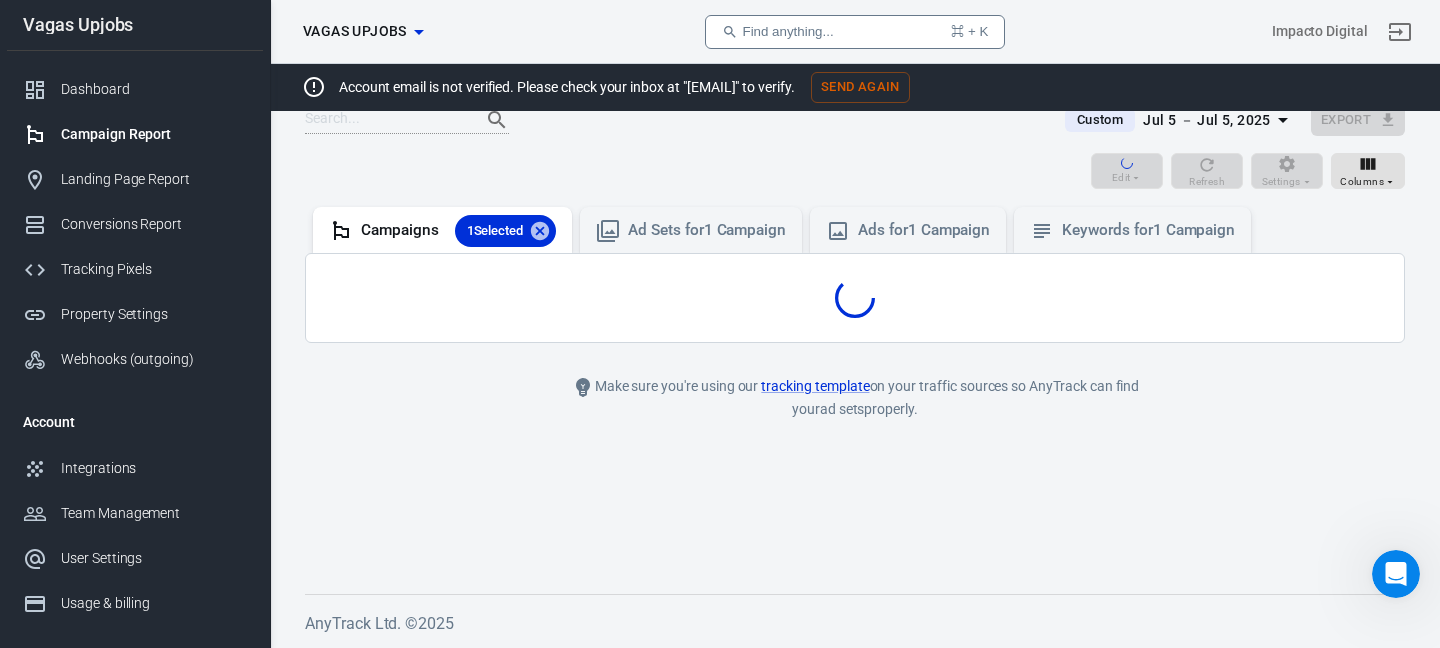 scroll, scrollTop: 42, scrollLeft: 0, axis: vertical 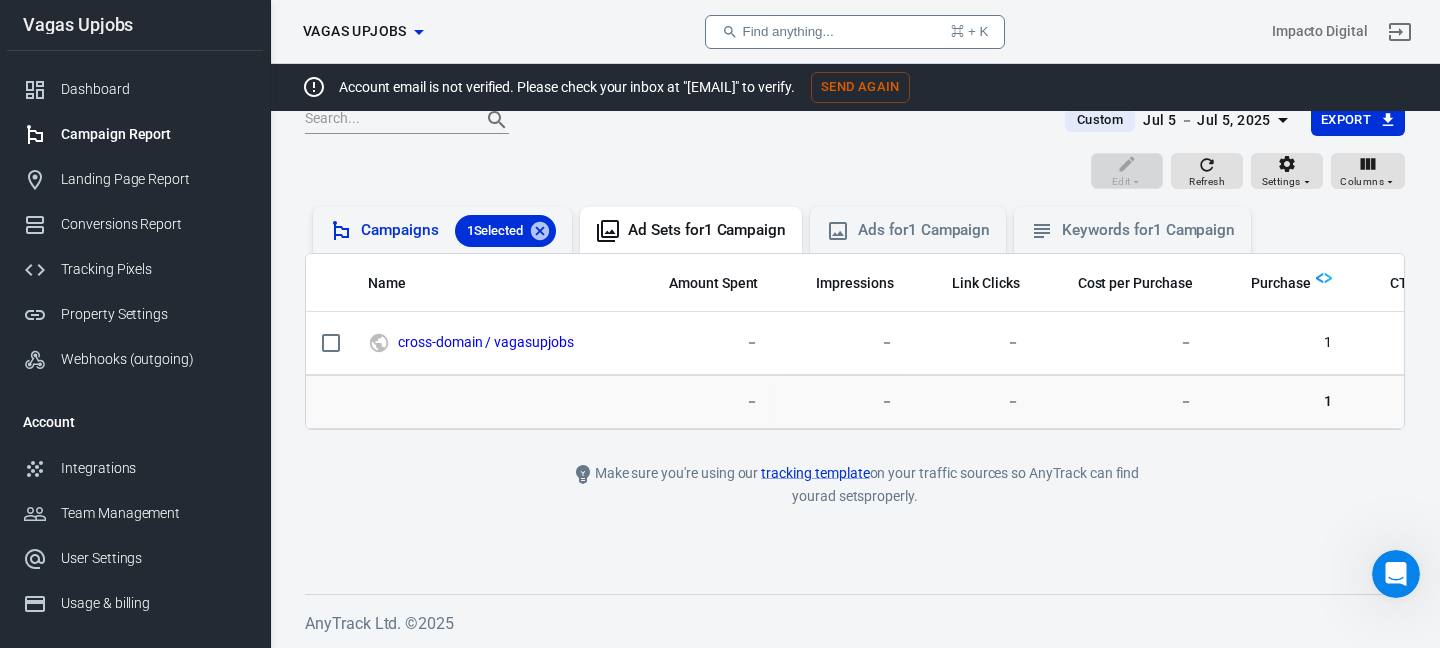 click on "1  Selected" at bounding box center [495, 230] 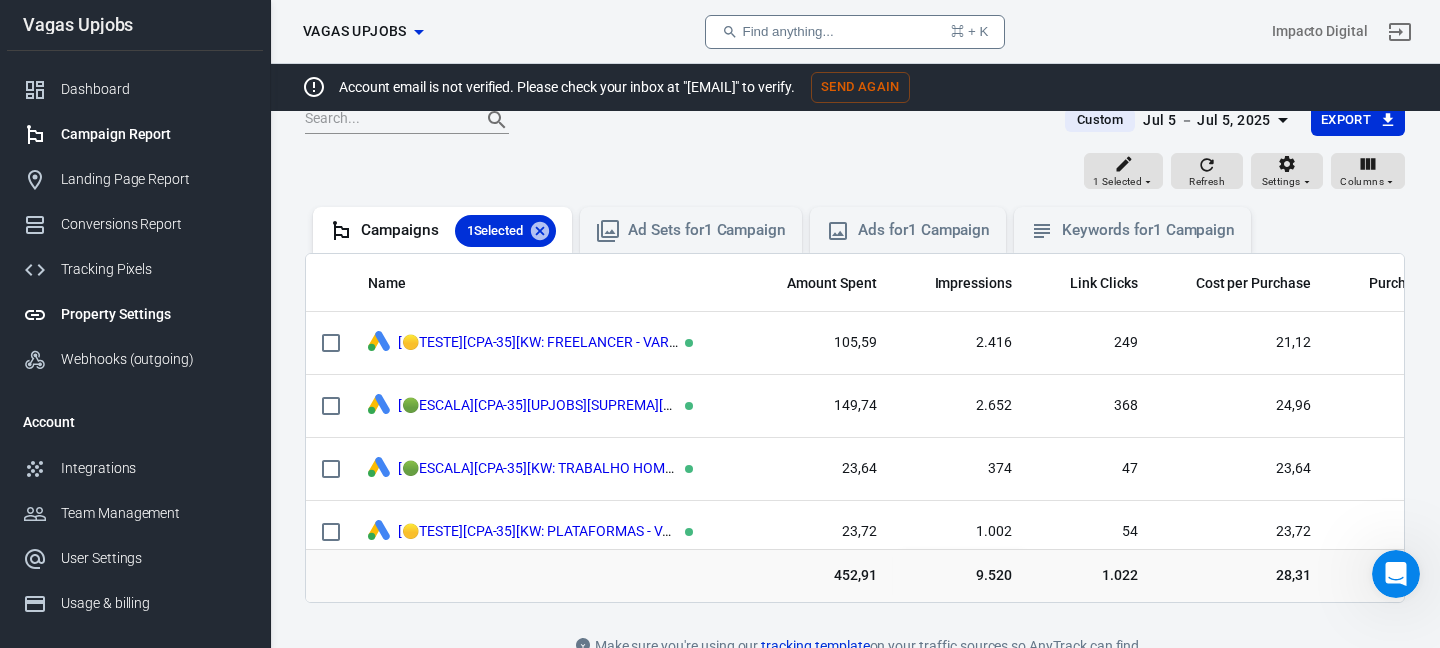 click on "Property Settings" at bounding box center [154, 314] 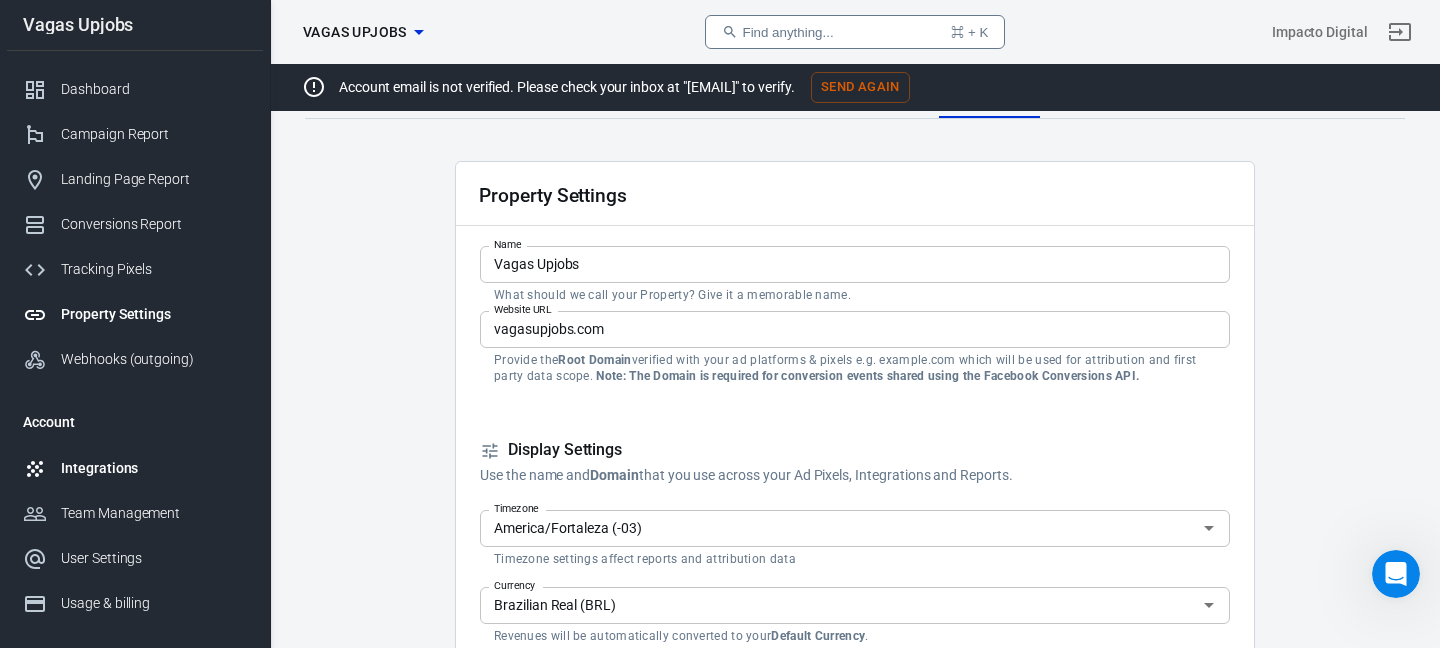 click on "Integrations" at bounding box center (135, 468) 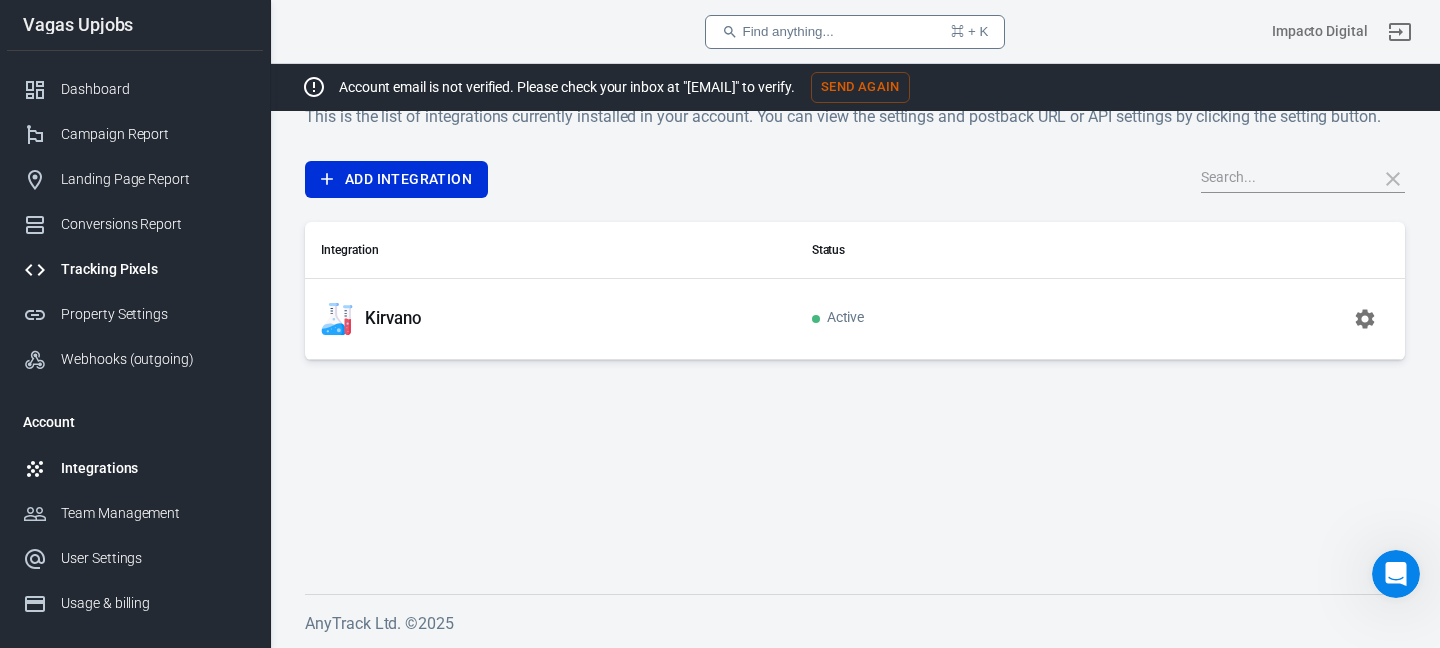 click on "Tracking Pixels" at bounding box center (154, 269) 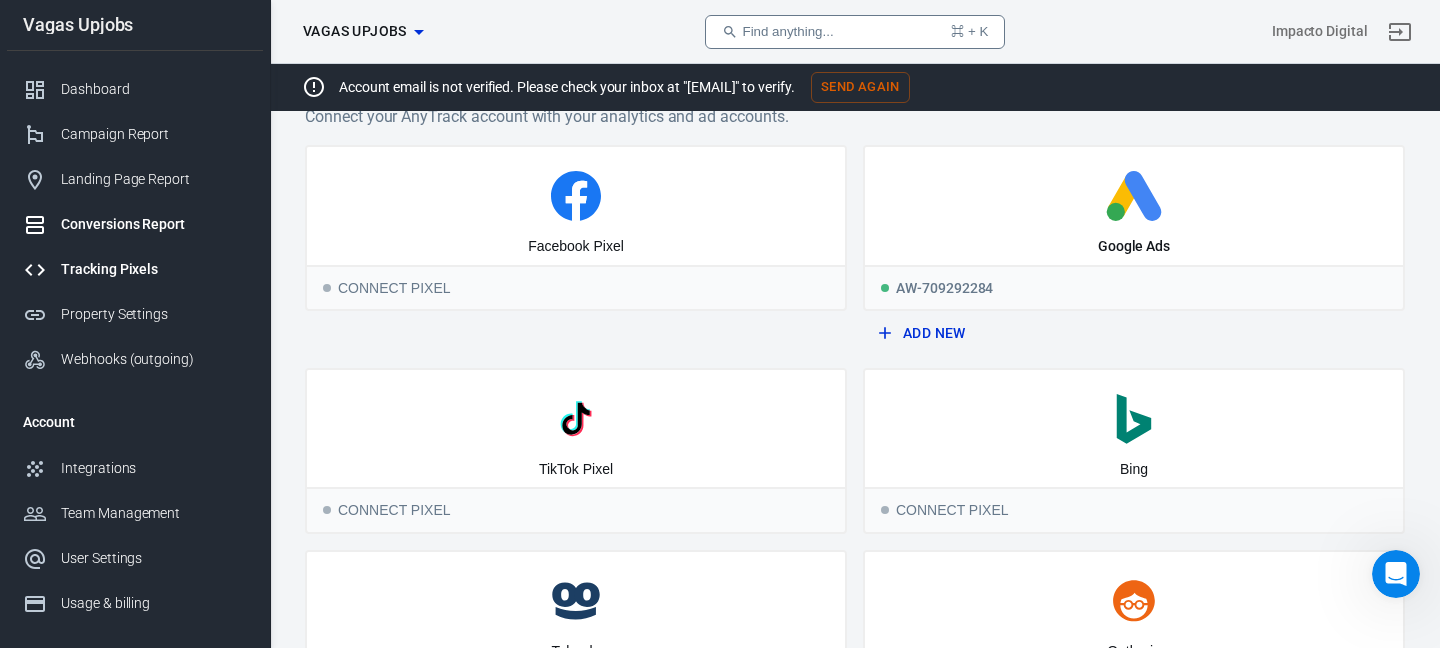click on "Conversions Report" at bounding box center [135, 224] 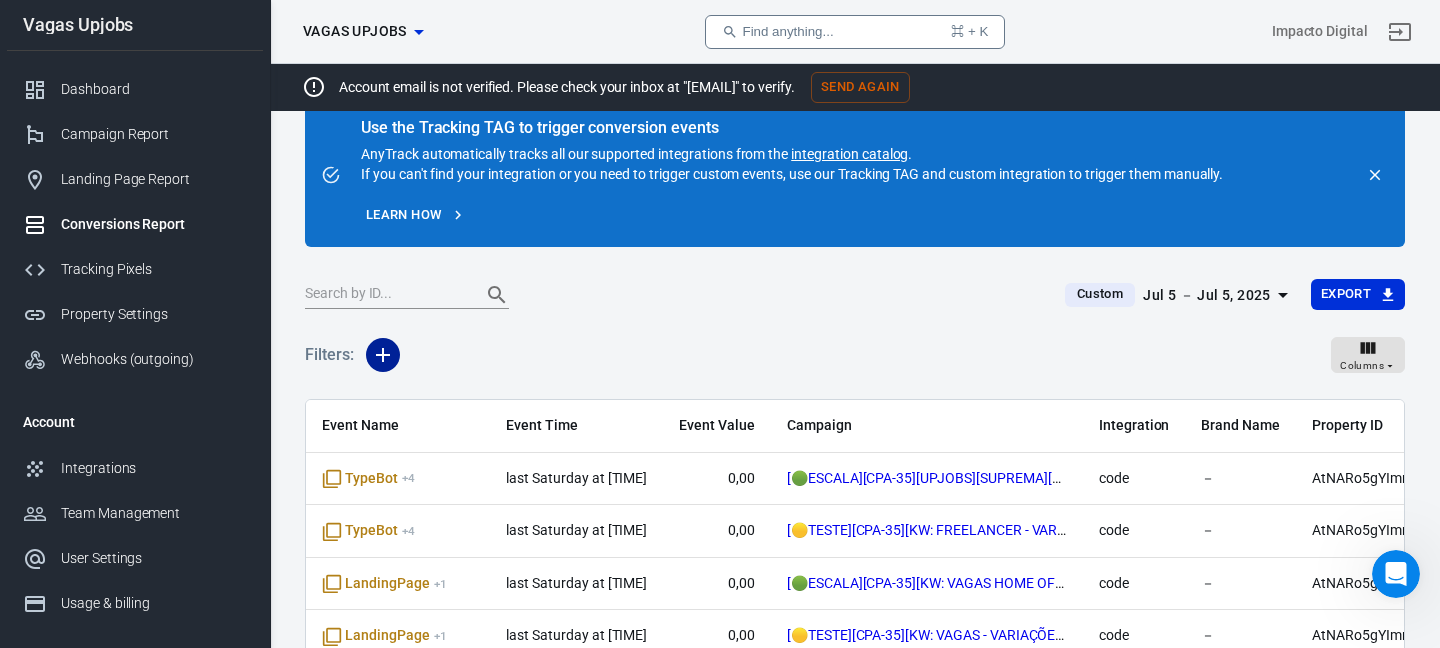 click at bounding box center (383, 355) 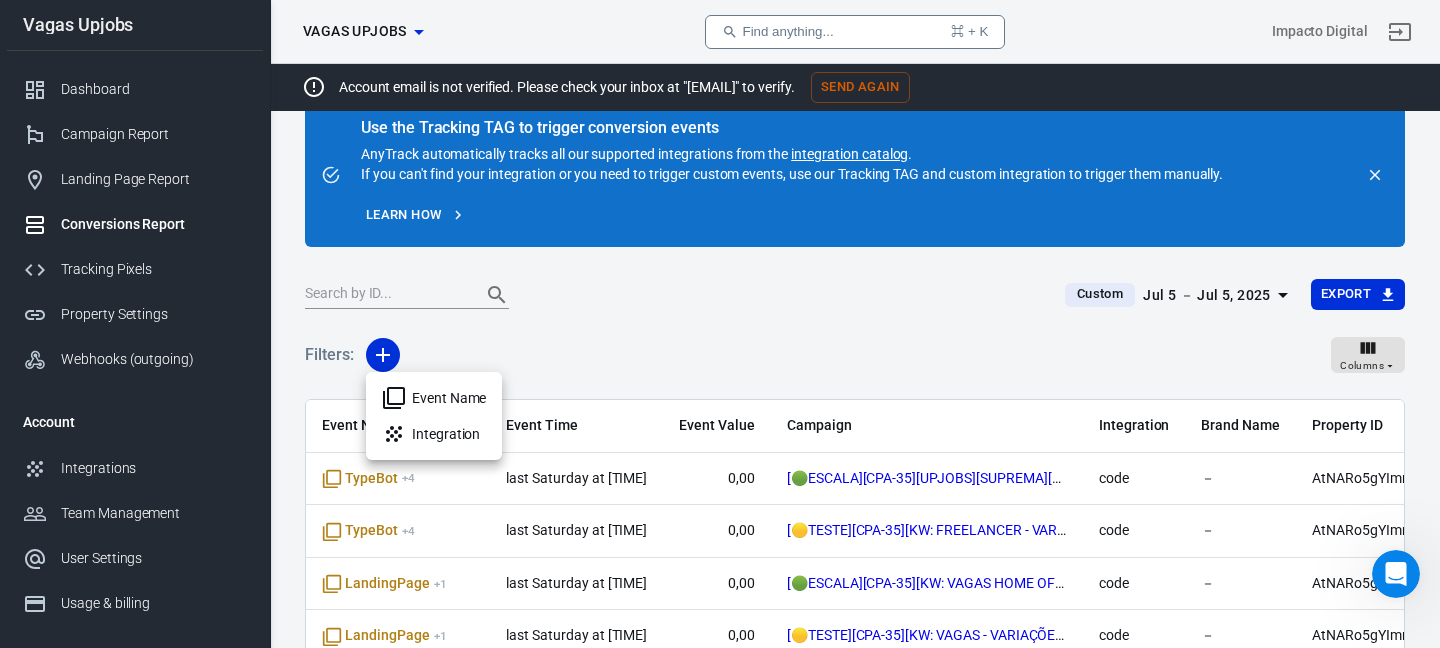 click on "Event Name" at bounding box center (434, 398) 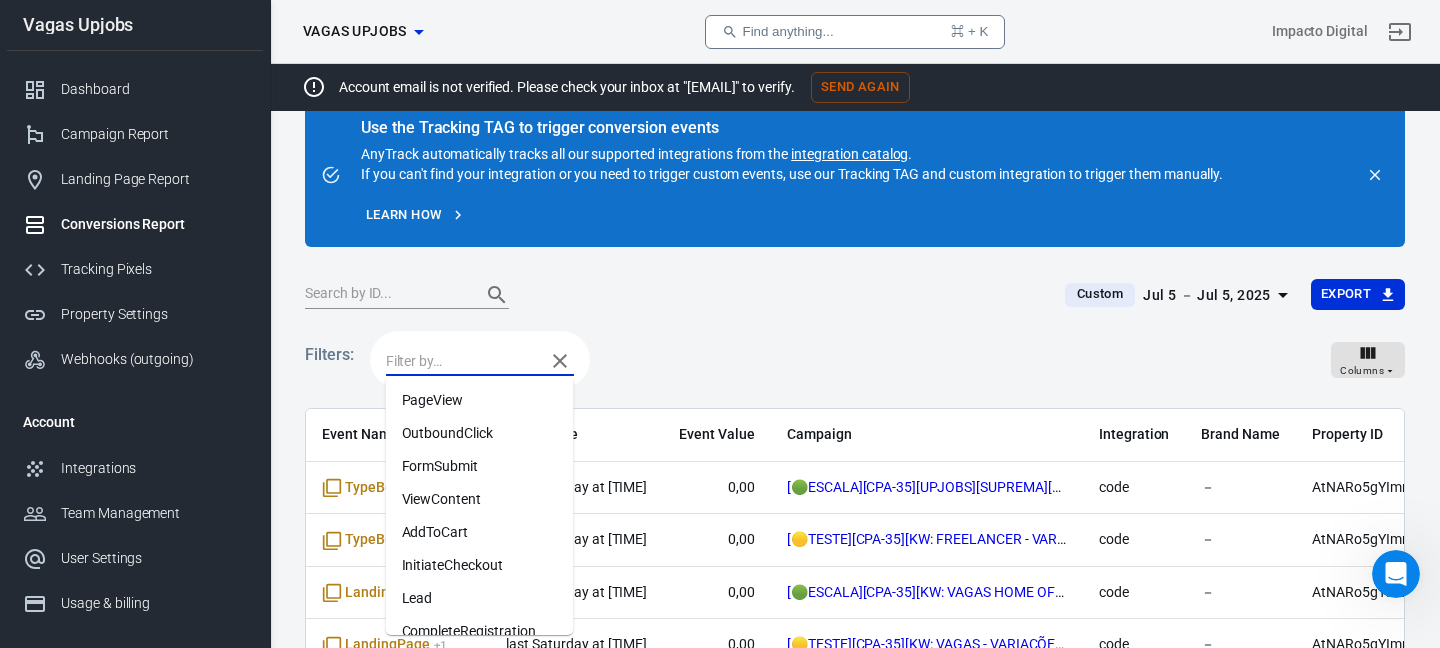 click at bounding box center [460, 360] 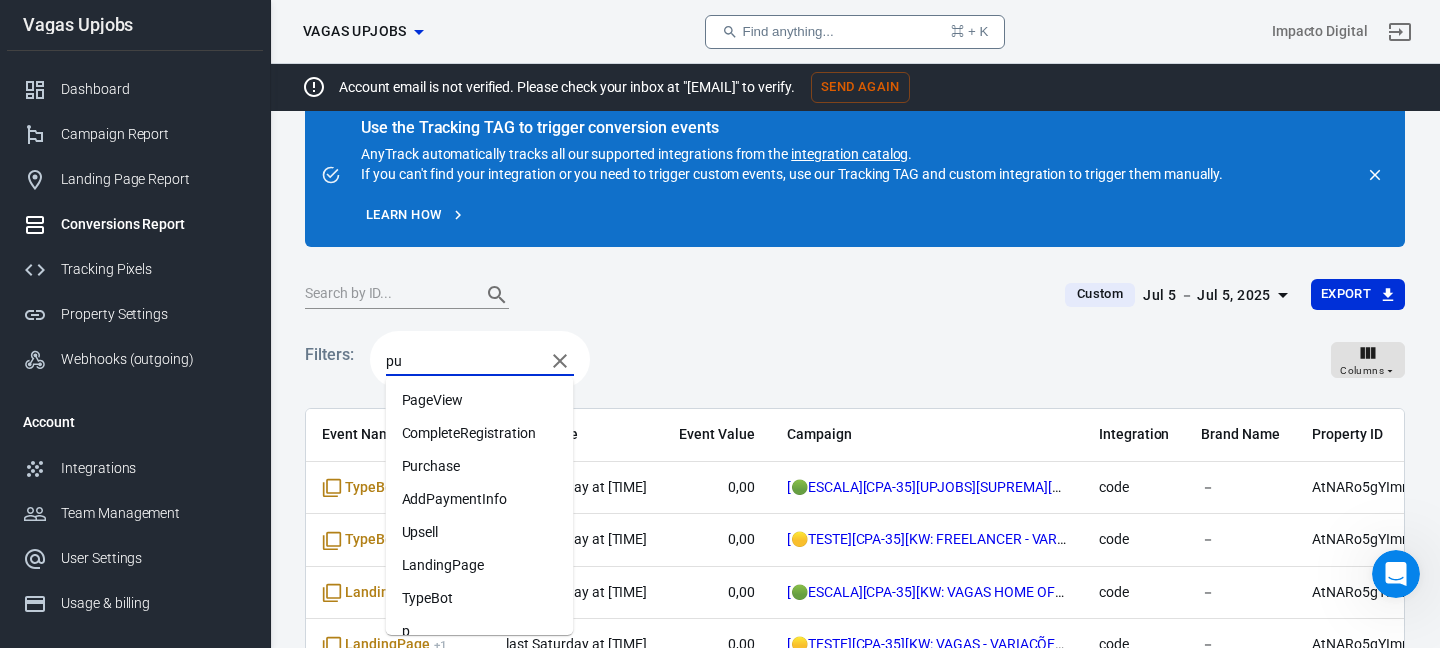 type on "pur" 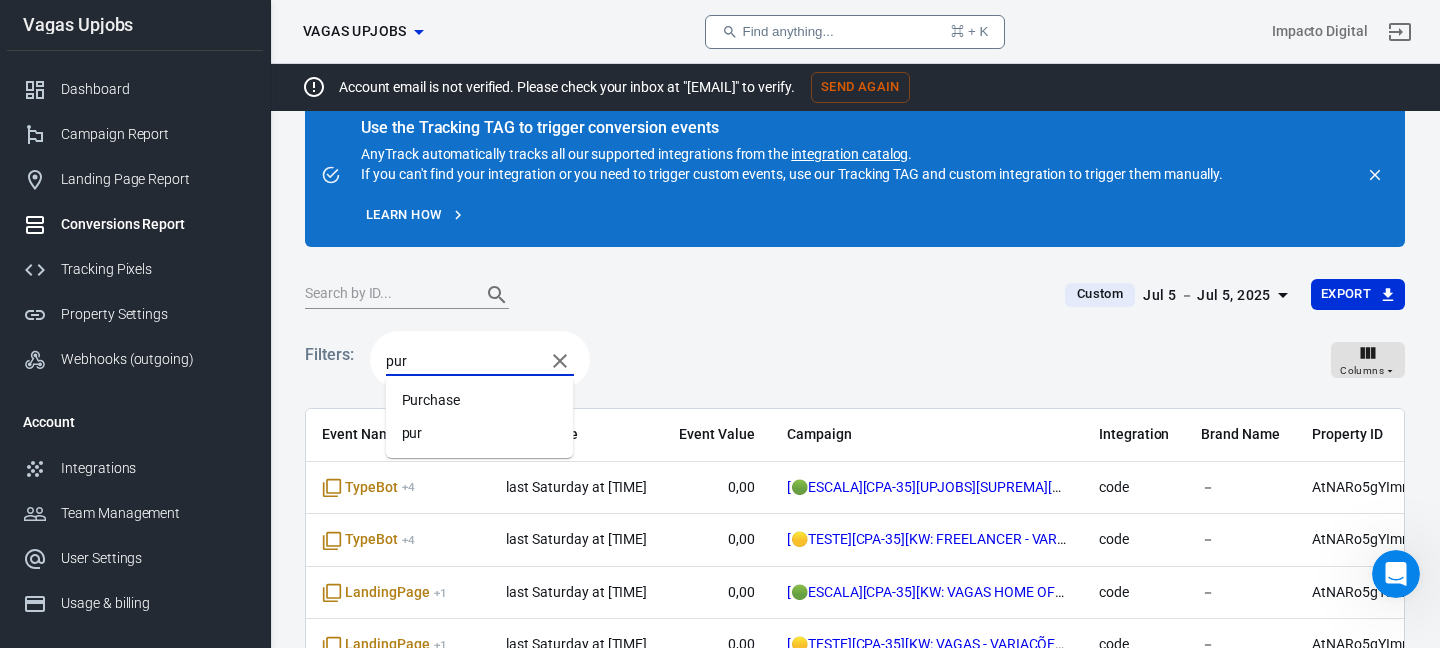 click on "Purchase" at bounding box center (480, 400) 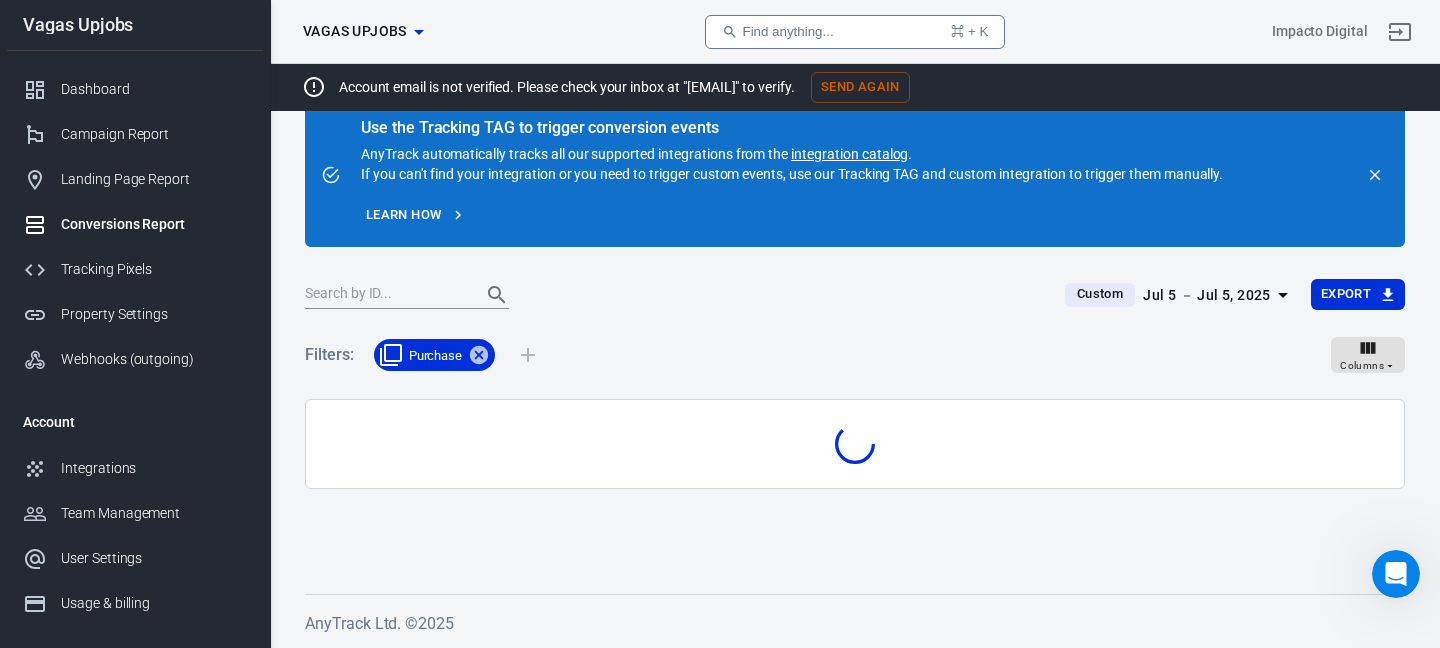 click on "Filters: Purchase Columns" at bounding box center [855, 363] 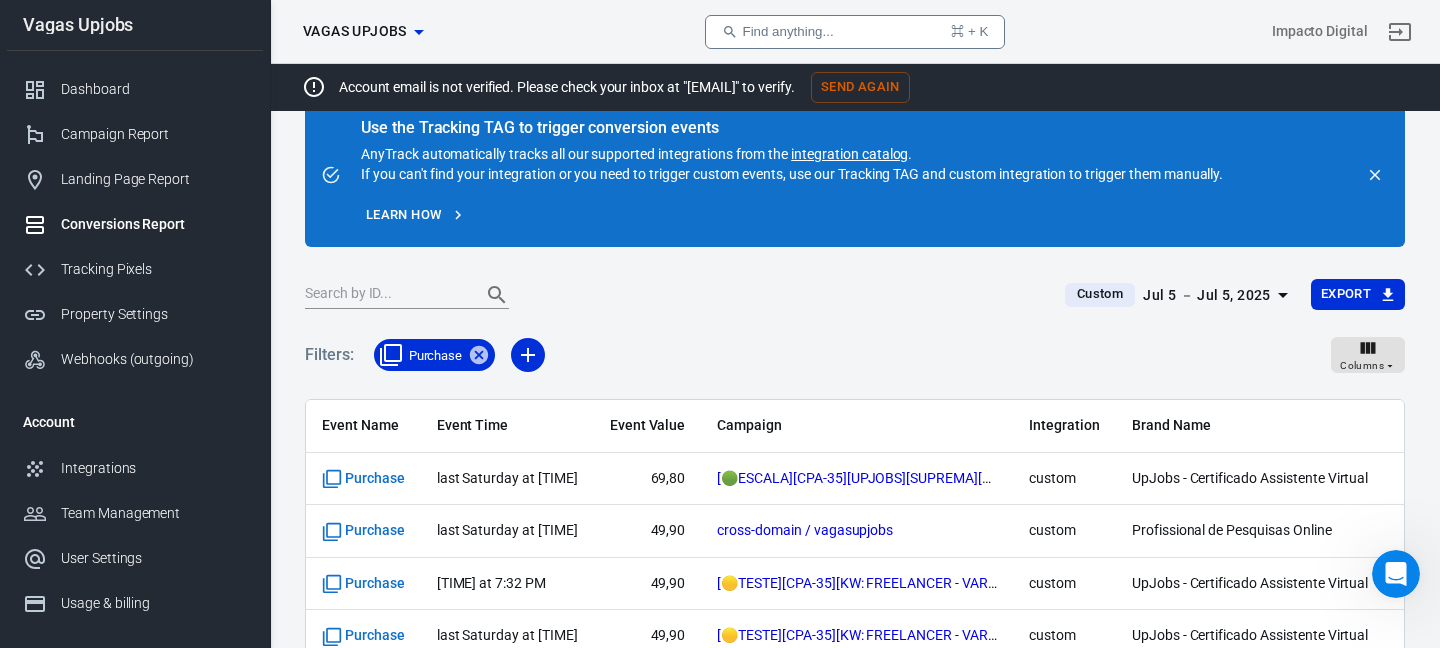 click on "Jul 5 － Jul 5, 2025" at bounding box center (1207, 295) 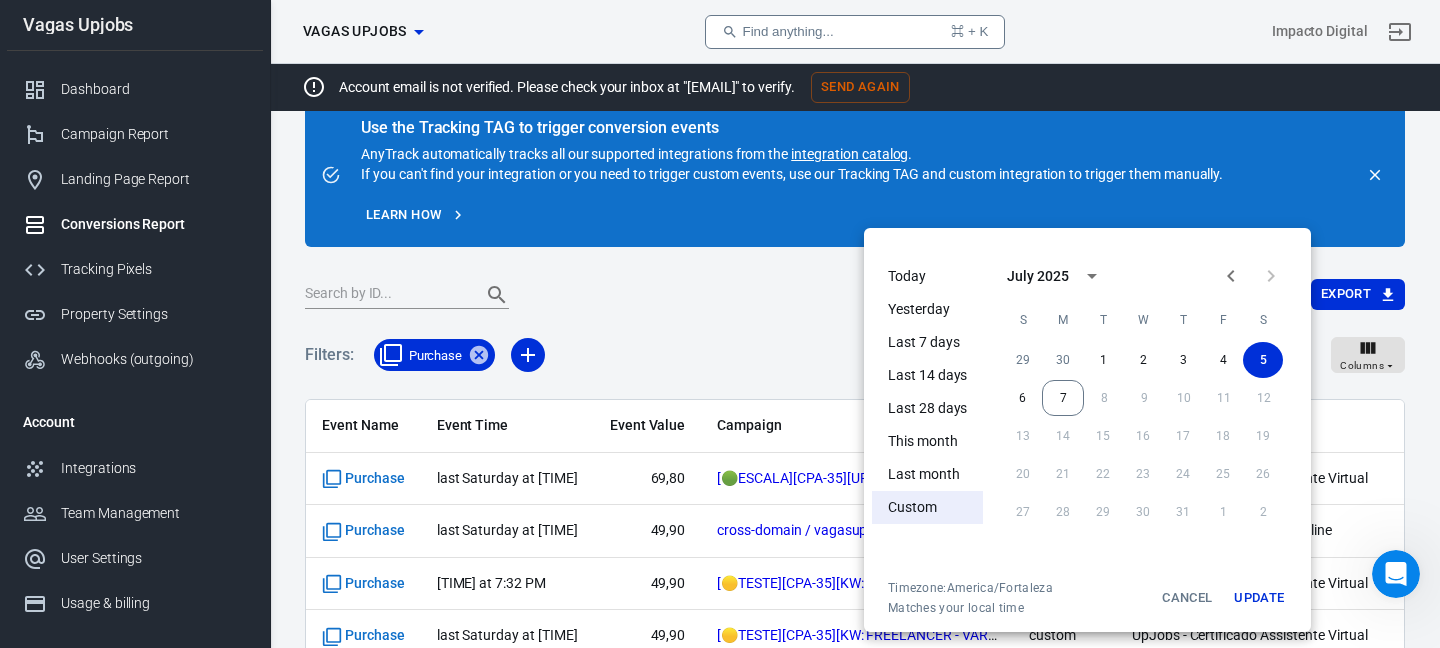 click at bounding box center [720, 324] 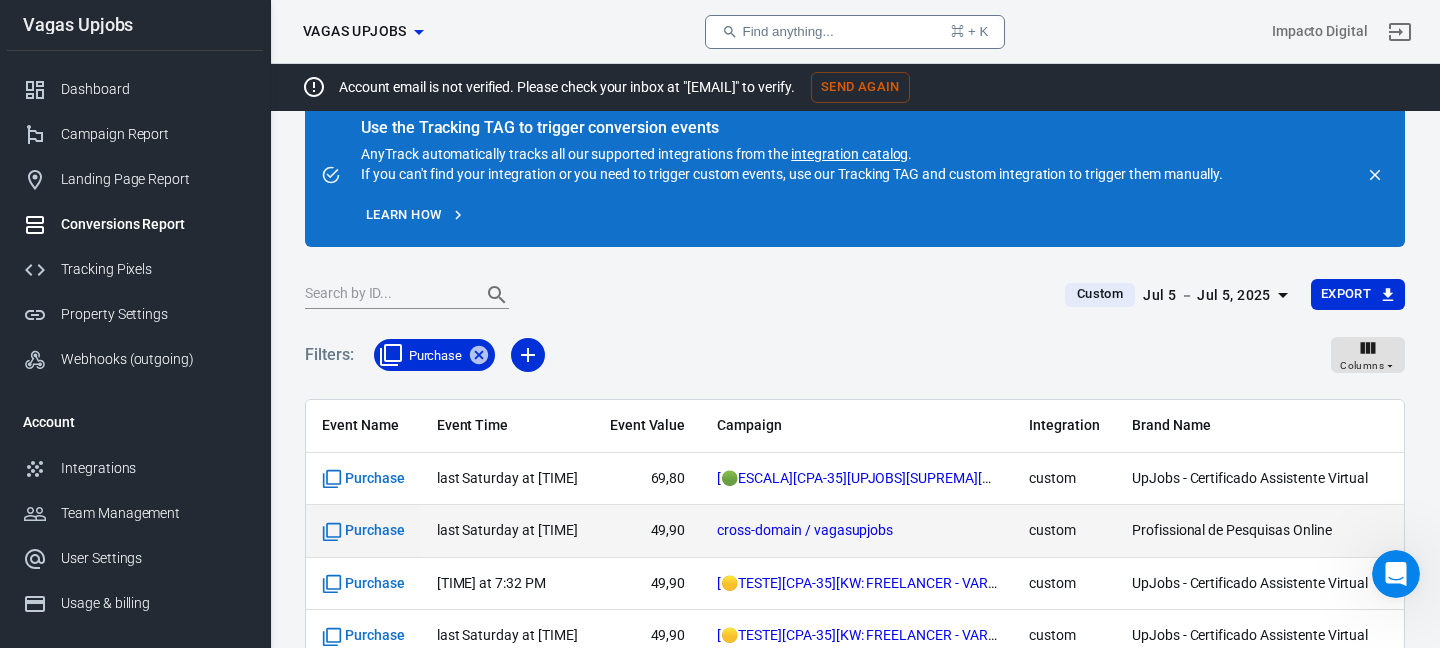 click on "last Saturday at [TIME]" at bounding box center [507, 530] 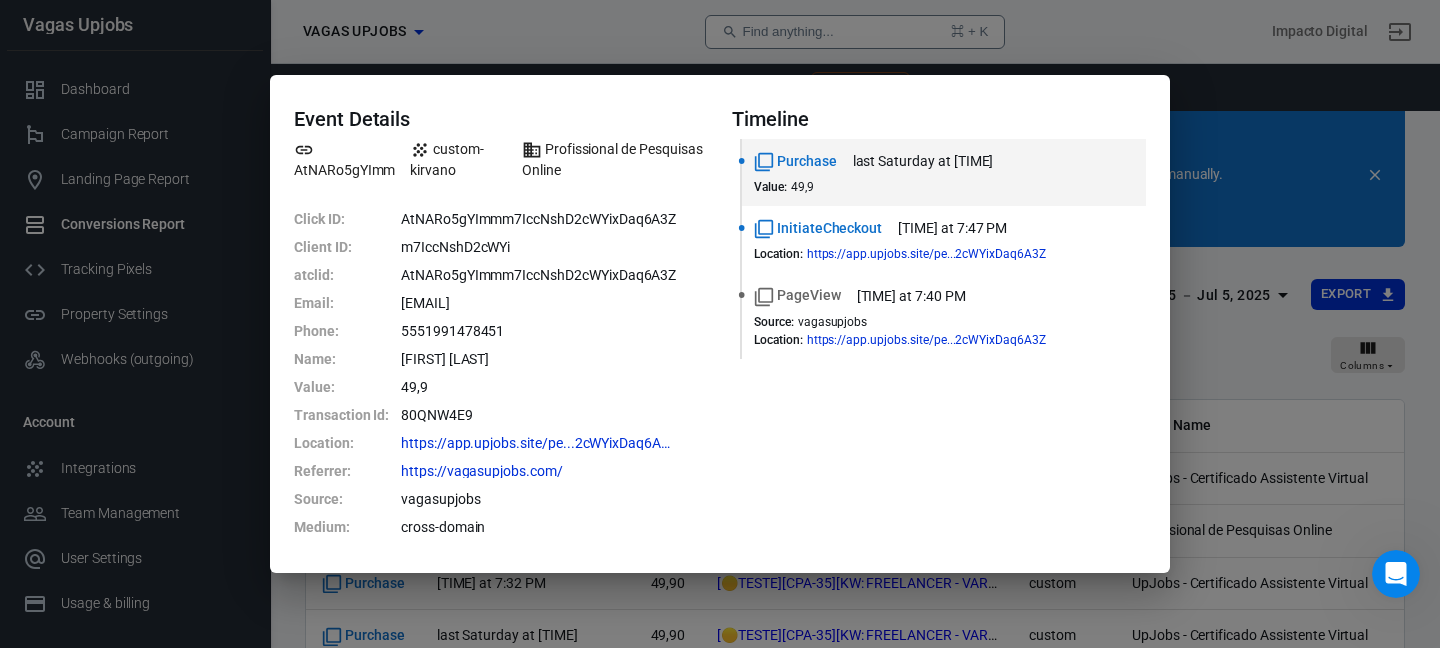 click on "Event Details   [ID]   custom-kirvano   Profissional de Pesquisas Online Click ID : [ID] Client ID : [ID] atclid : [ID] Email : [EMAIL] Phone : [PHONE] Name : [FIRST] [LAST] Value : [NUMBER] Transaction Id : [ID] Location : https://app.upjobs.site/pe...[ID] Referrer : https://vagasupjobs.com/ Source : vagasupjobs Medium : cross-domain Timeline   Purchase last Saturday at [TIME] Value : [NUMBER]   InitiateCheckout last Saturday at [TIME] Location : https://app.upjobs.site/pe...[ID]   PageView last Saturday at [TIME] Source : vagasupjobs Location : https://app.upjobs.site/pe...[ID]" at bounding box center [720, 324] 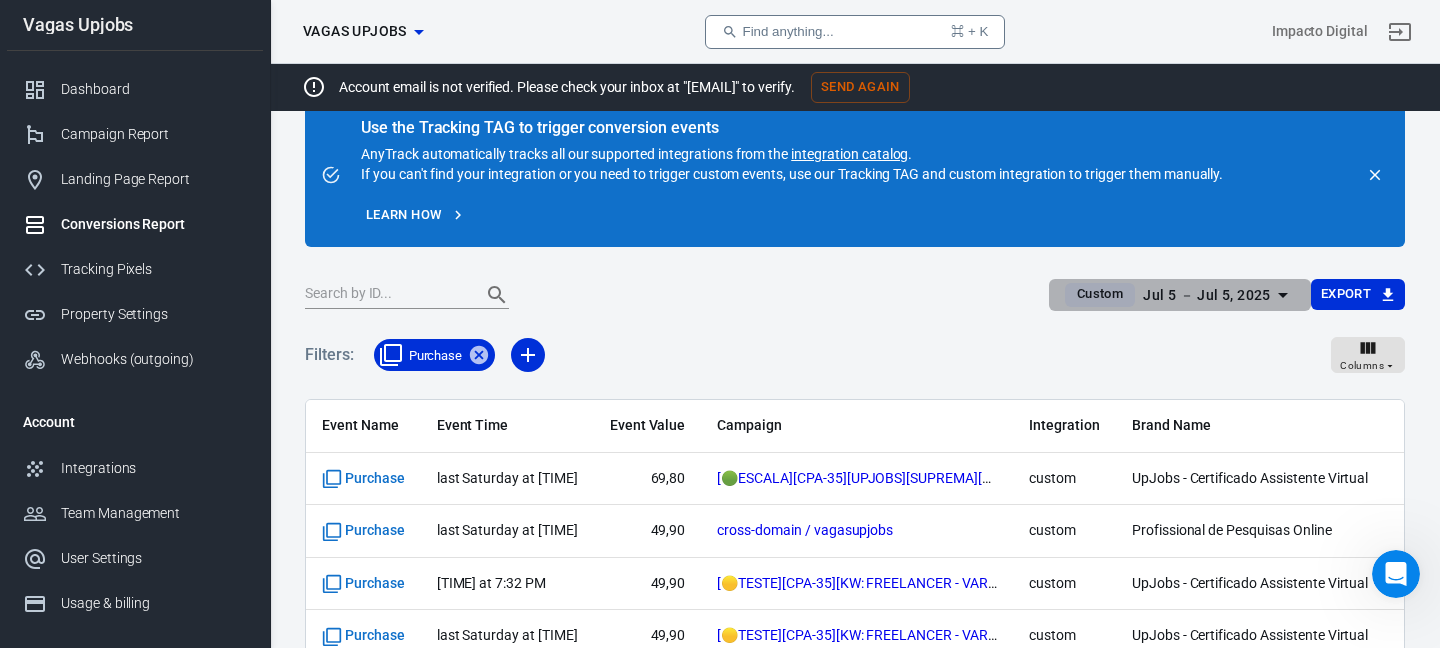 click on "Jul 5 － Jul 5, 2025" at bounding box center [1207, 295] 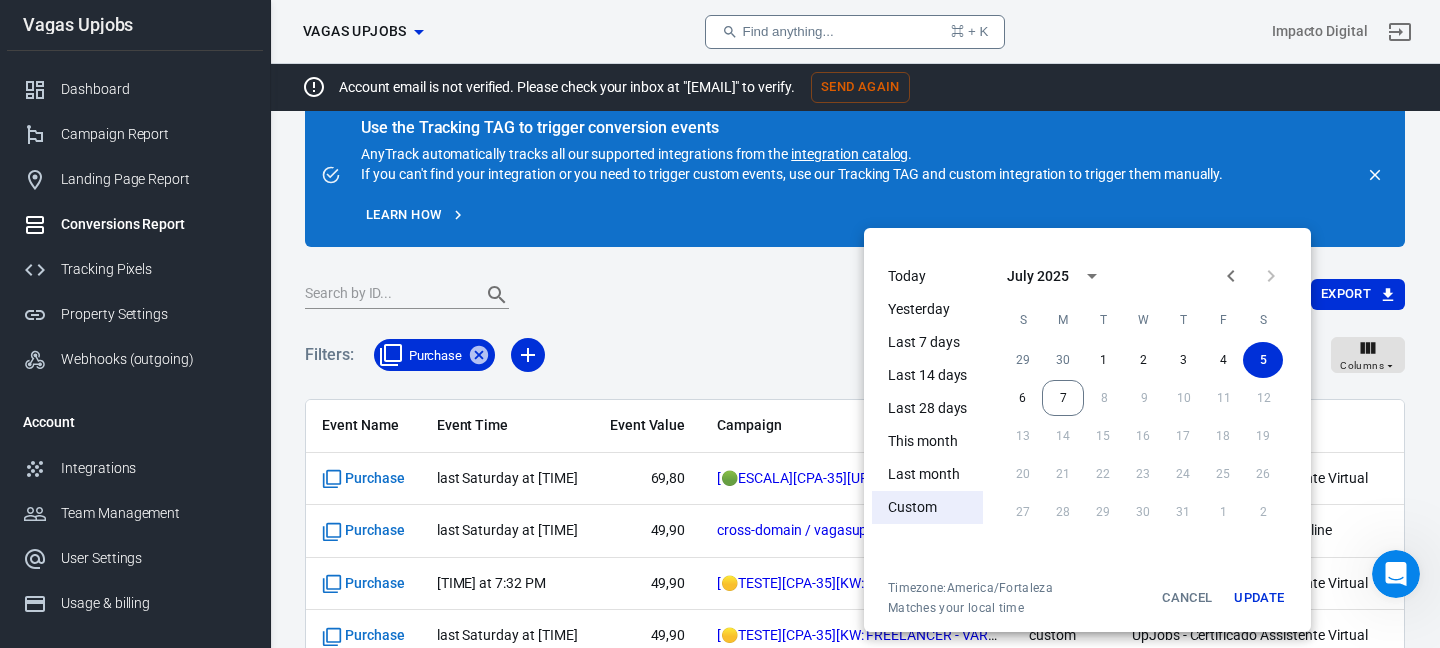 click at bounding box center [720, 324] 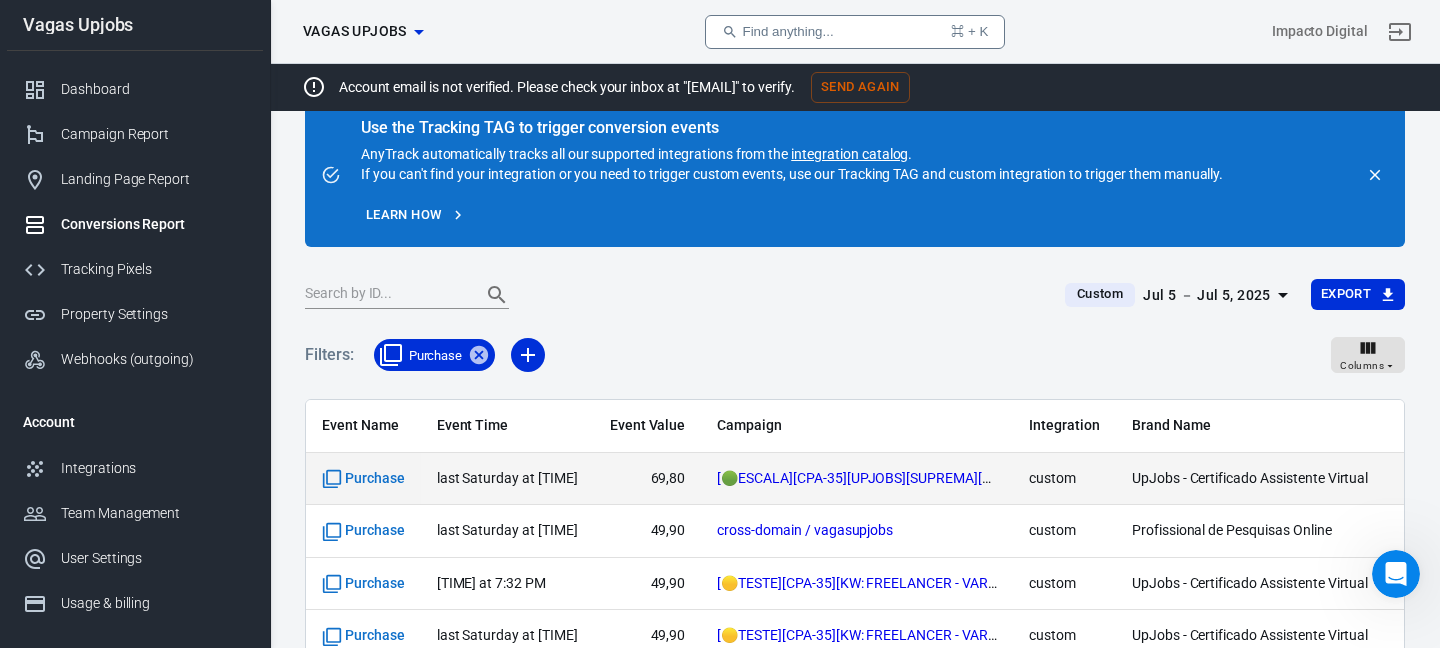 click on "last Saturday at [TIME]" at bounding box center [507, 479] 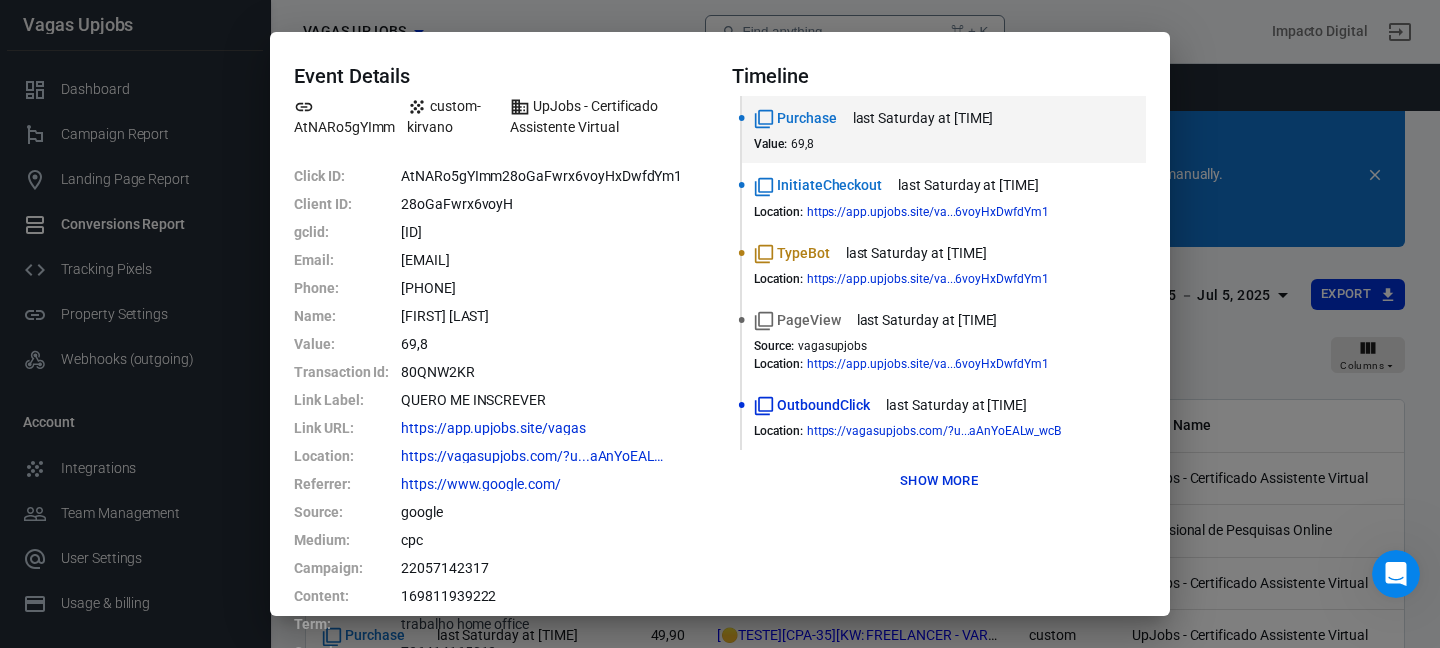 click on "Event Details   [ID]   custom-kirvano   UpJobs - Certificado Assistente Virtual Click ID : [ID] Client ID : [ID] gclid : [ID] Email : [EMAIL] Phone : [PHONE] Name : [FIRST] [LAST] Value : [NUMBER] Transaction Id : [ID] Link Label : QUERO ME INSCREVER Link URL : https://app.upjobs.site/vagas Location : https://vagasupjobs.com/?u...[ID] Referrer : https://www.google.com/ Source : google Medium : cpc Campaign : [NUMBER] Content : [NUMBER] Term : trabalho home office Creative : [NUMBER] Timeline   Purchase last Saturday at [TIME] Value : [NUMBER]   InitiateCheckout last Saturday at [TIME] Location : https://app.upjobs.site/va...[ID]   TypeBot last Saturday at [TIME] Location : https://app.upjobs.site/va...[ID]   PageView last Saturday at [TIME] Source : vagasupjobs Location :   OutboundClick Location" at bounding box center (720, 324) 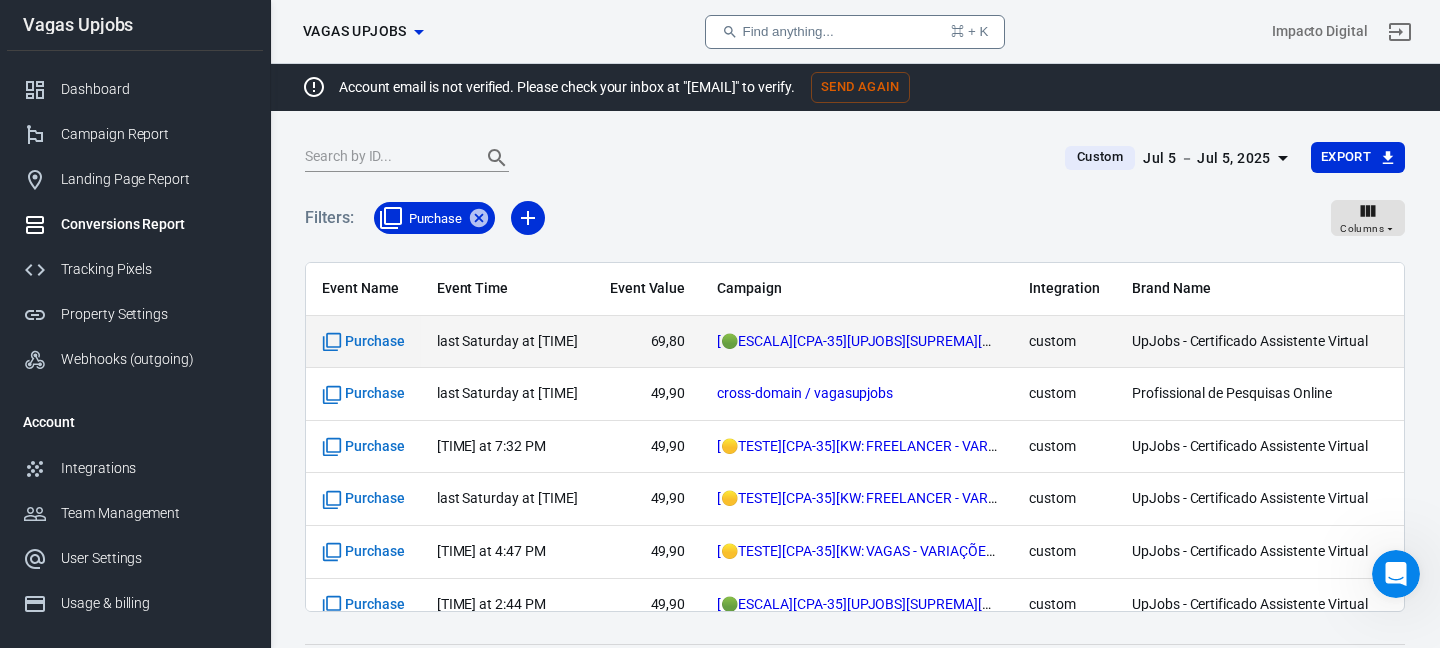 scroll, scrollTop: 187, scrollLeft: 0, axis: vertical 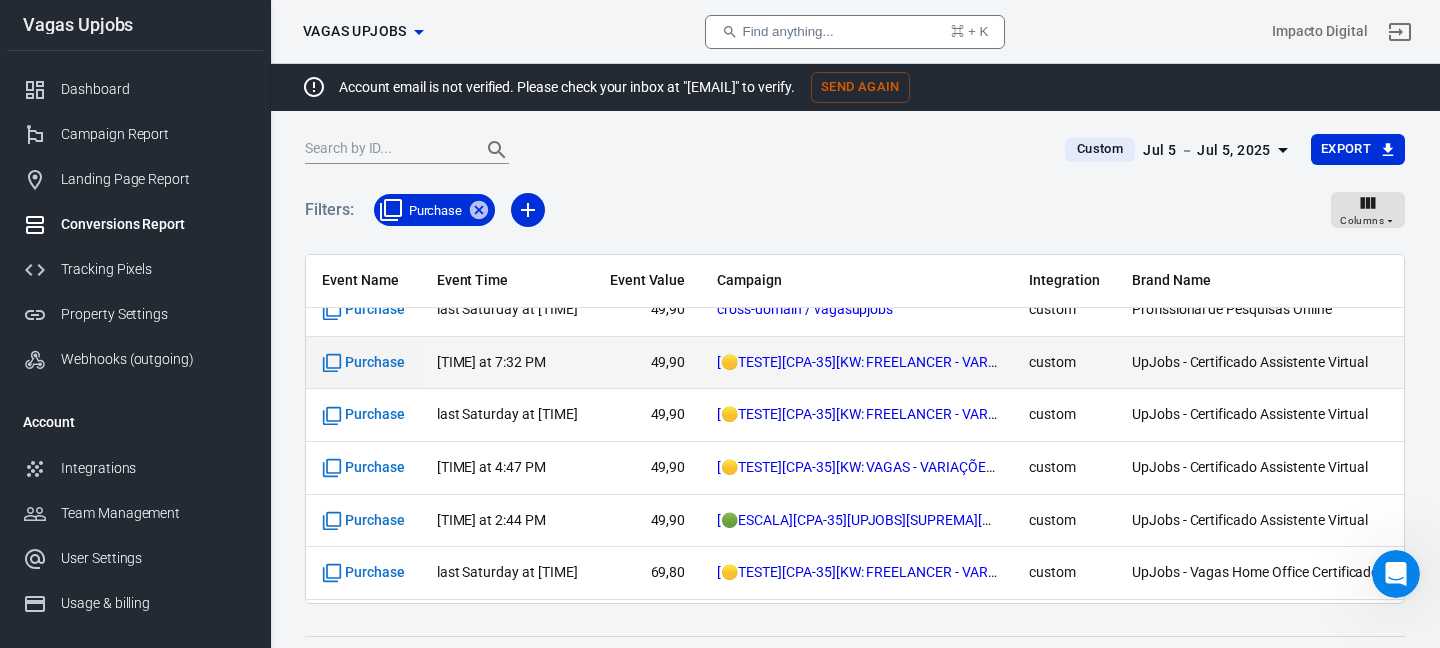 click on "[TIME] at 7:32 PM" at bounding box center (507, 258) 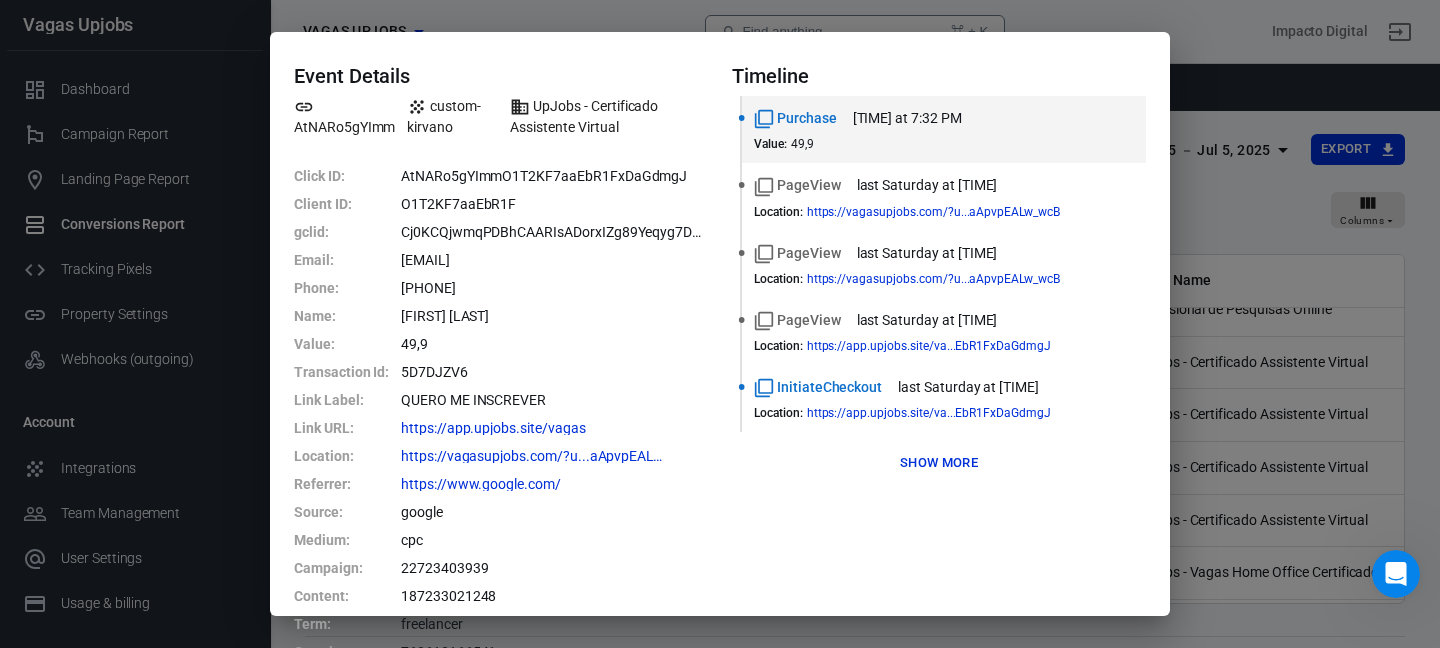 click on "Event Details   AtNARo5gYImm   custom-kirvano   UpJobs - Certificado Assistente Virtual Click ID : AtNARo5gYImmO1T2KF7aaEbR1FxDaGdmgJ Client ID : O1T2KF7aaEbR1F gclid : Cj0KCQjwmqPDBhCAARIsADorxIZg89Yeqyg7D3aZuLvkCZRbTz2iDY0hYSa6lnSX831PQvNpqql-Z3UaApvpEALw_wcB Email : [EMAIL] Phone : [PHONE] Name : [FIRST] [LAST] Value : 49,9 Transaction Id : 5D7DJZV6 Link Label : QUERO ME INSCREVER Link URL : https://app.upjobs.site/vagas Location : https://vagasupjobs.com/?u...aApvpEALw_wcB Referrer : https://www.google.com/ Source : google Medium : cpc Campaign : 22723403939 Content : 187233021248 Term : freelancer Creative : 760612166541 Timeline   Purchase last Saturday at 7:32 PM Value : 49,9   PageView last Saturday at 7:27 PM Location : https://vagasupjobs.com/?u...aApvpEALw_wcB   PageView last Saturday at 7:27 PM Location : https://vagasupjobs.com/?u...aApvpEALw_wcB   PageView last Saturday at 7:27 PM Location : https://app.upjobs.site/va...EbR1FxDaGdmgJ   InitiateCheckout Location : Show more" at bounding box center (720, 324) 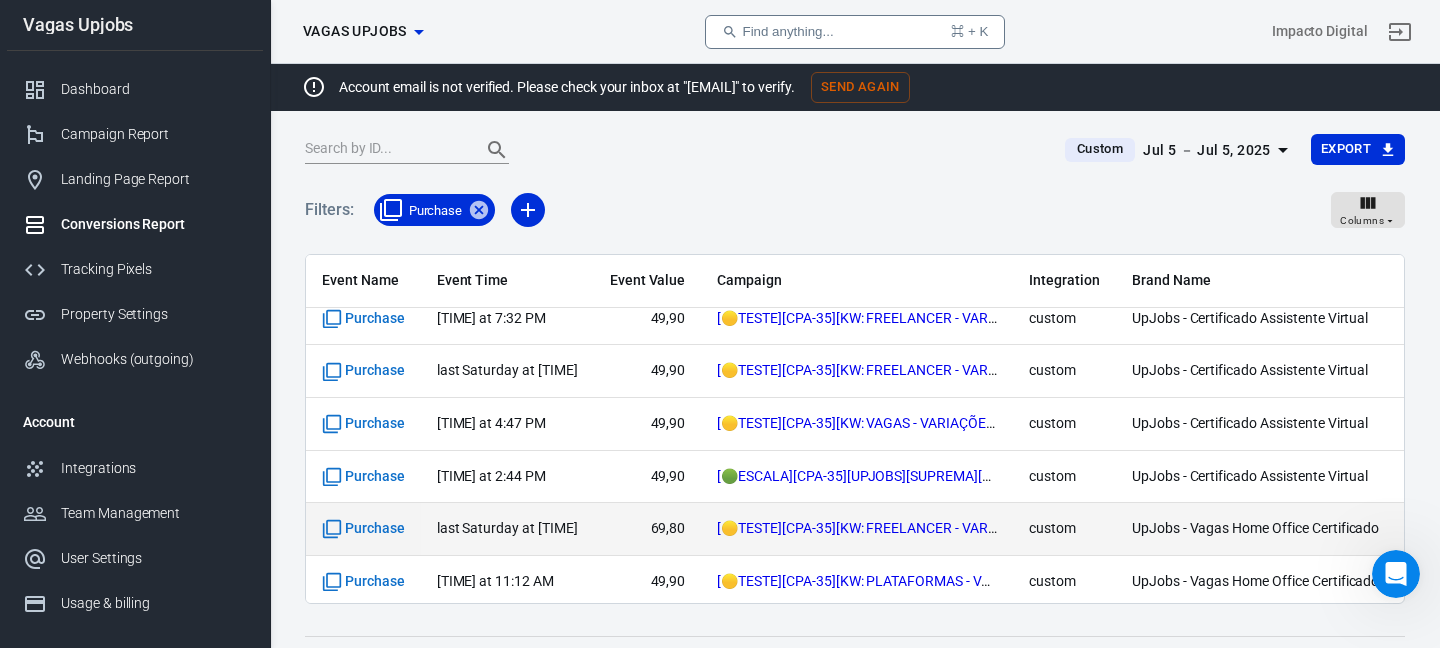 scroll, scrollTop: 105, scrollLeft: 0, axis: vertical 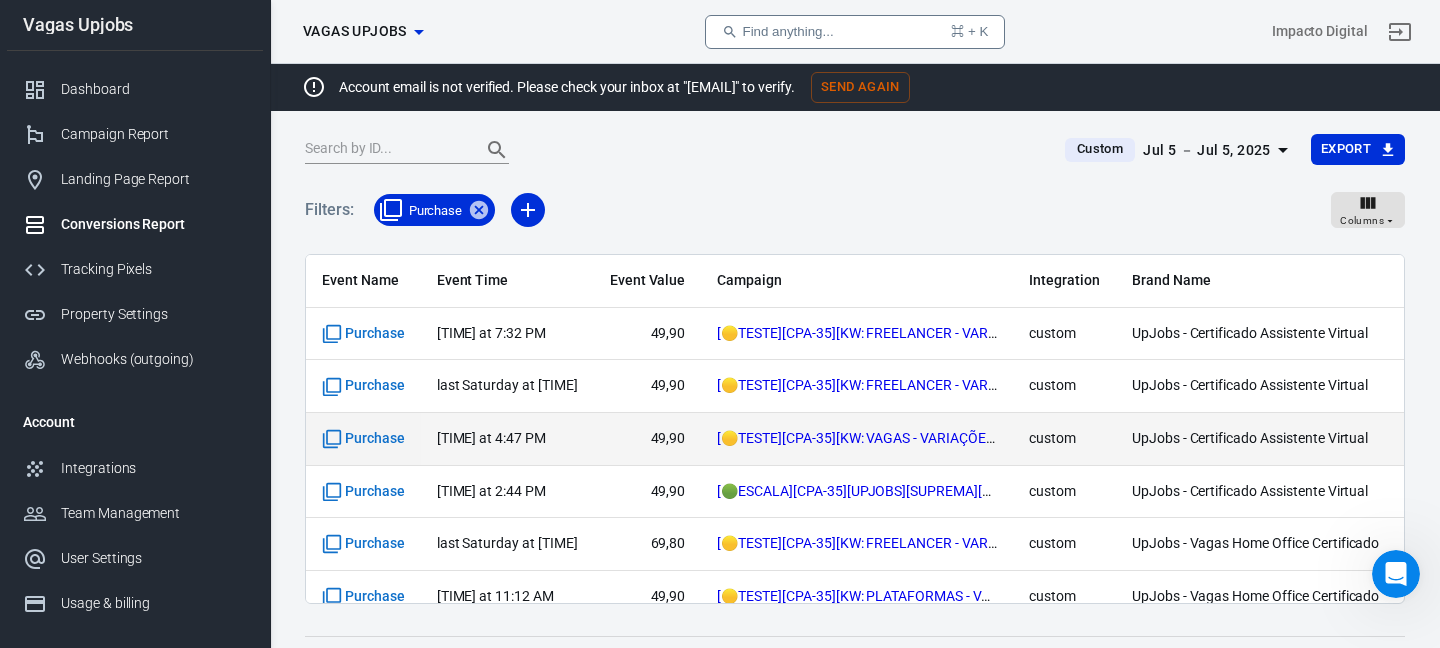 click on "[TIME] at 4:47 PM" at bounding box center (507, 229) 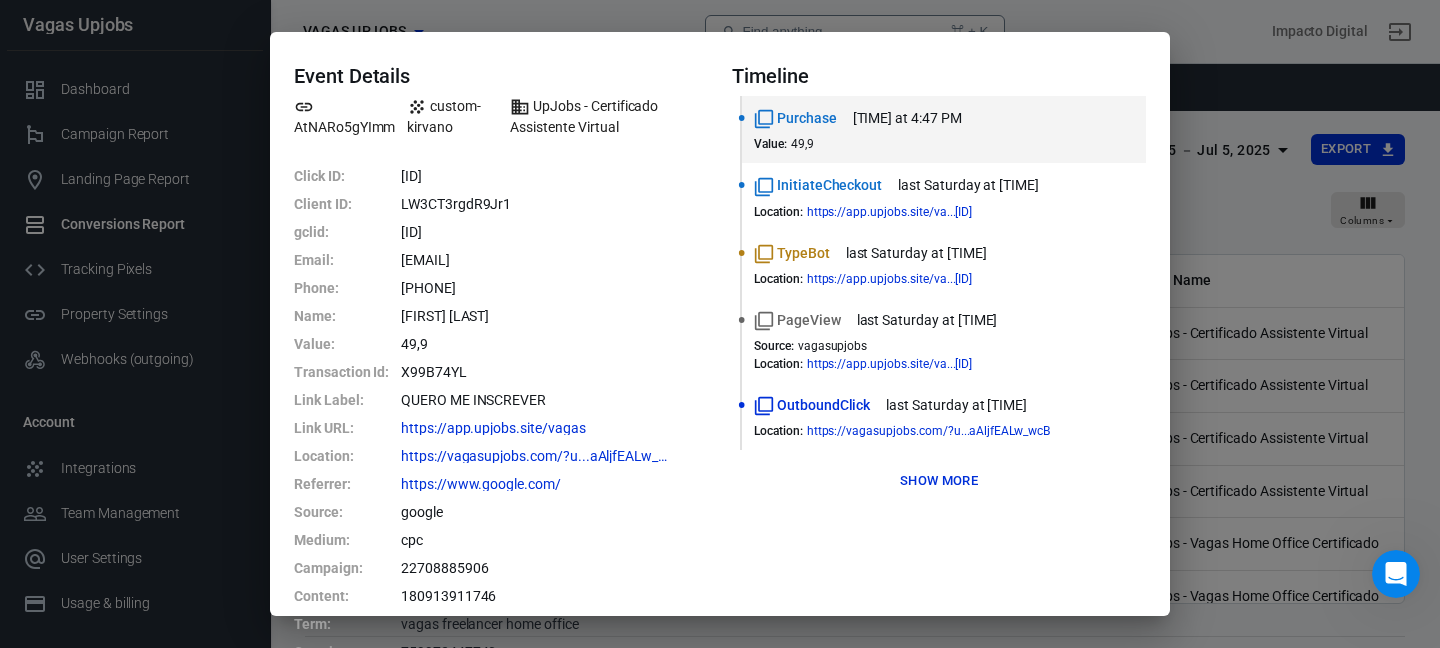 click on "Event Details   [ID]   custom-kirvano   UpJobs - Certificado Assistente Virtual Click ID : [ID] Client ID : [ID] gclid : [ID] Email : [EMAIL] Phone : [PHONE] Name : [FIRST] [LAST] Value : [NUMBER] Transaction Id : [ID] Link Label : QUERO ME INSCREVER Link URL : https://app.upjobs.site/vagas Location : https://vagasupjobs.com/?u...[ID] Referrer : https://www.google.com/ Source : google Medium : cpc Campaign : [NUMBER] Content : [NUMBER] Term : vagas freelancer home office Creative : [NUMBER] Timeline   Purchase last Saturday at [TIME] Value : [NUMBER]   InitiateCheckout last Saturday at [TIME] Location : https://app.upjobs.site/va...[ID]   TypeBot last Saturday at [TIME] Location : https://app.upjobs.site/va...[ID]   PageView last Saturday at [TIME] Source : vagasupjobs Location :   OutboundClick Location" at bounding box center (720, 324) 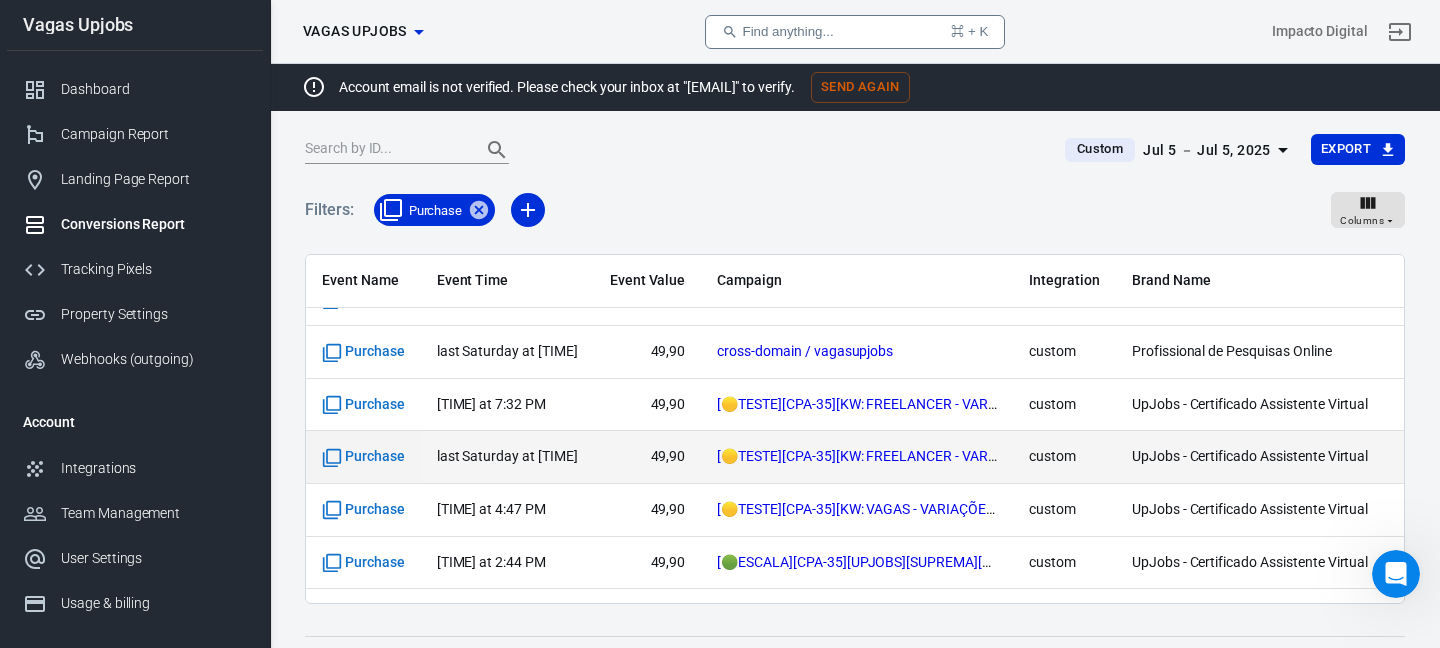 scroll, scrollTop: 0, scrollLeft: 0, axis: both 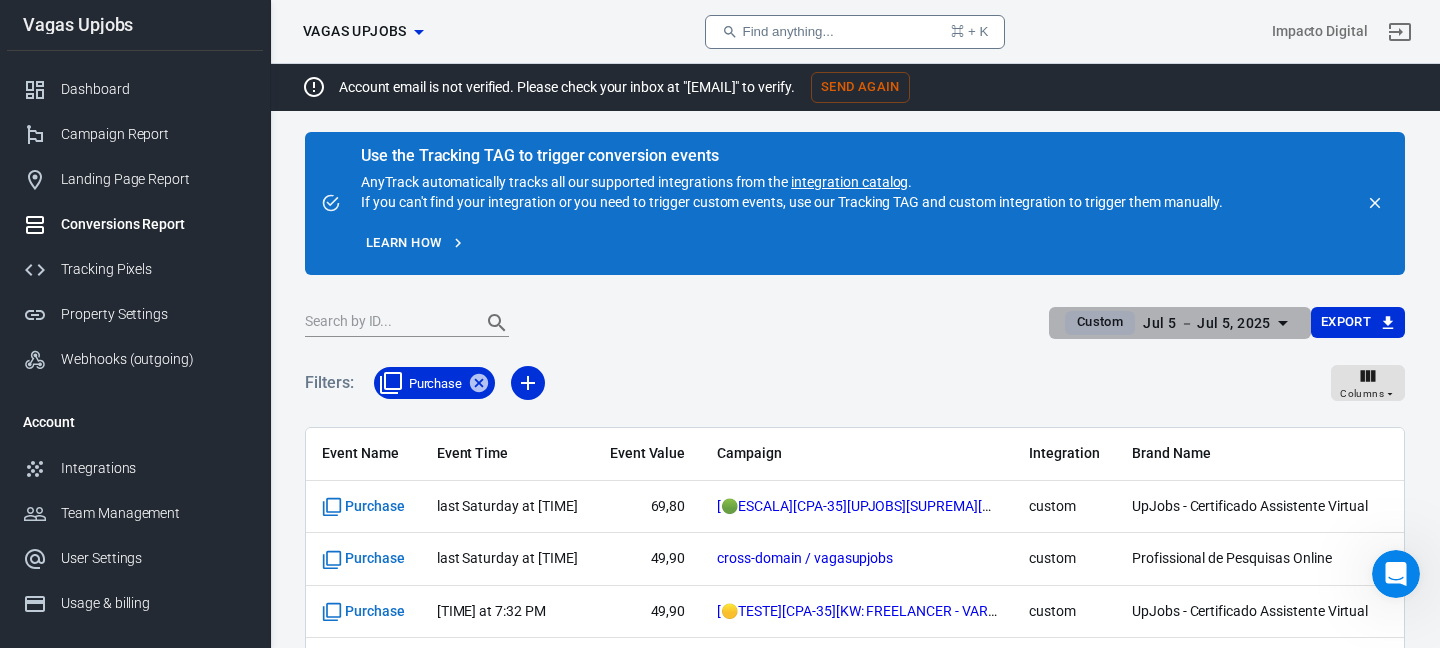 click on "Jul 5 － Jul 5, 2025" at bounding box center [1207, 323] 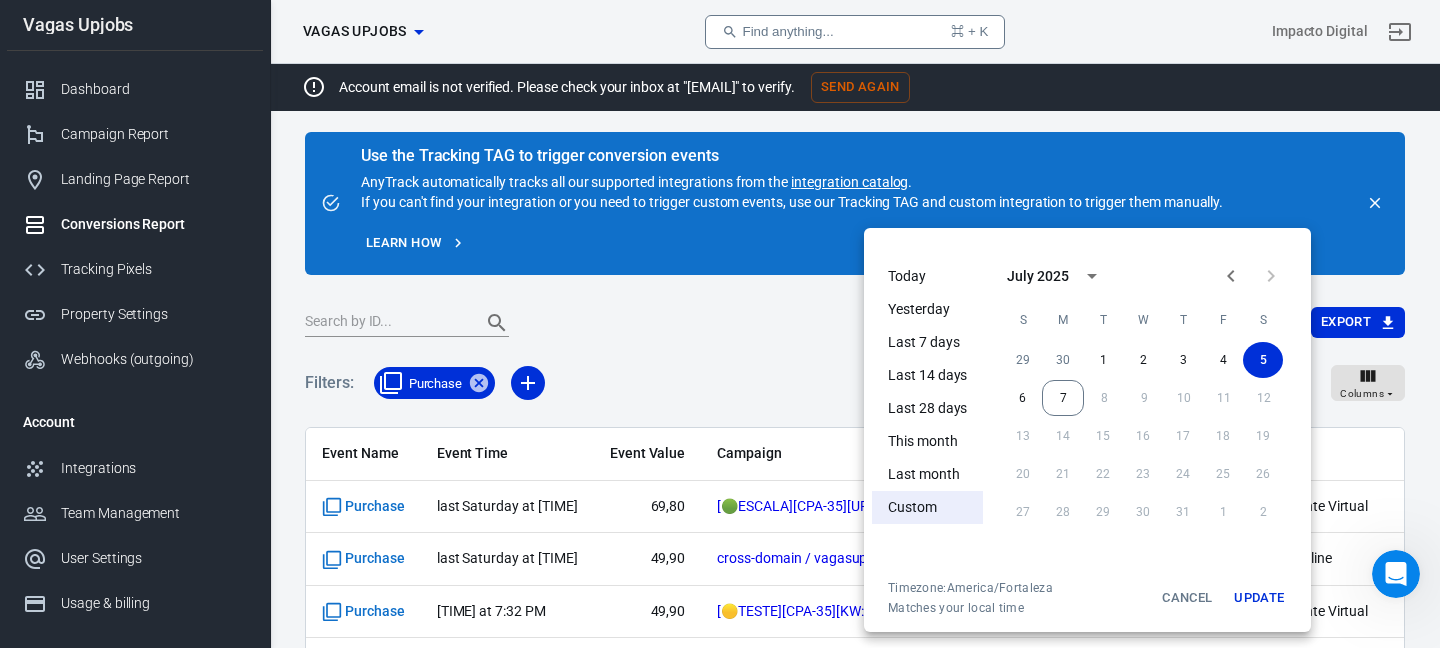 click at bounding box center [720, 324] 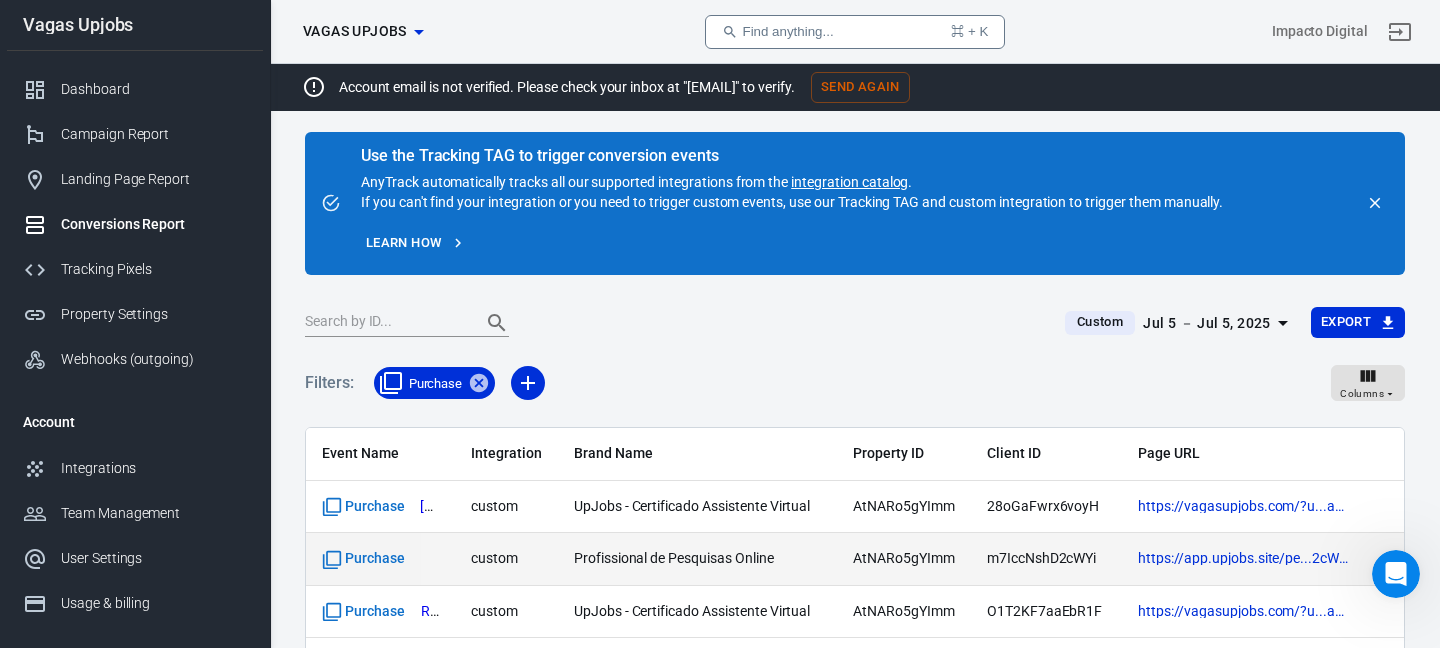 scroll, scrollTop: 0, scrollLeft: 0, axis: both 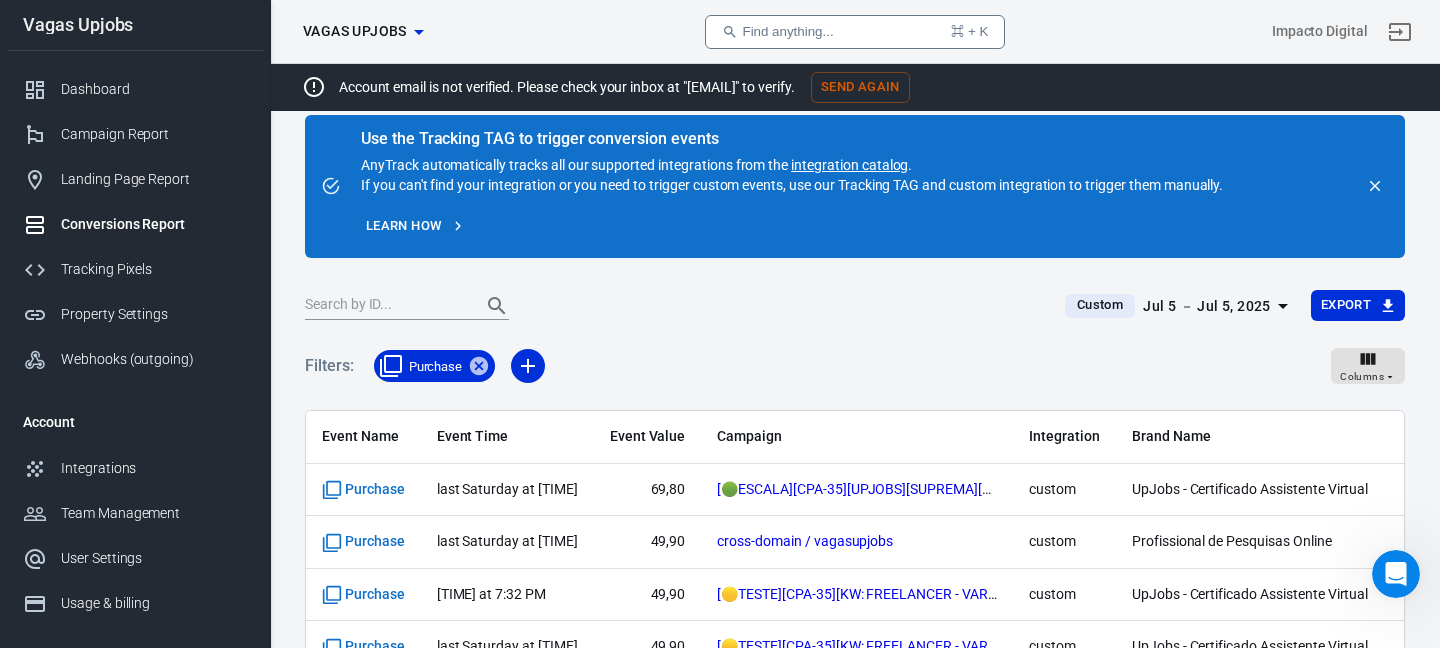 click on "Jul 5 － Jul 5, 2025" at bounding box center (1207, 306) 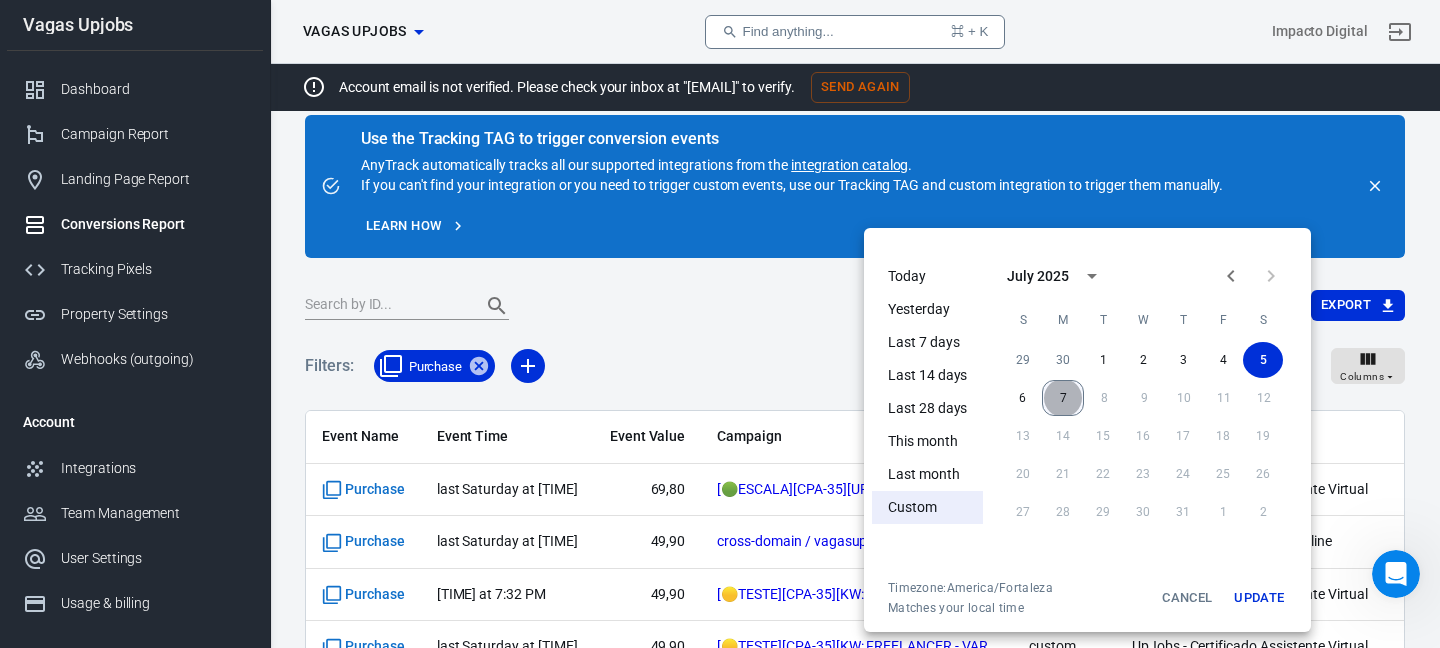 click on "7" at bounding box center (1063, 398) 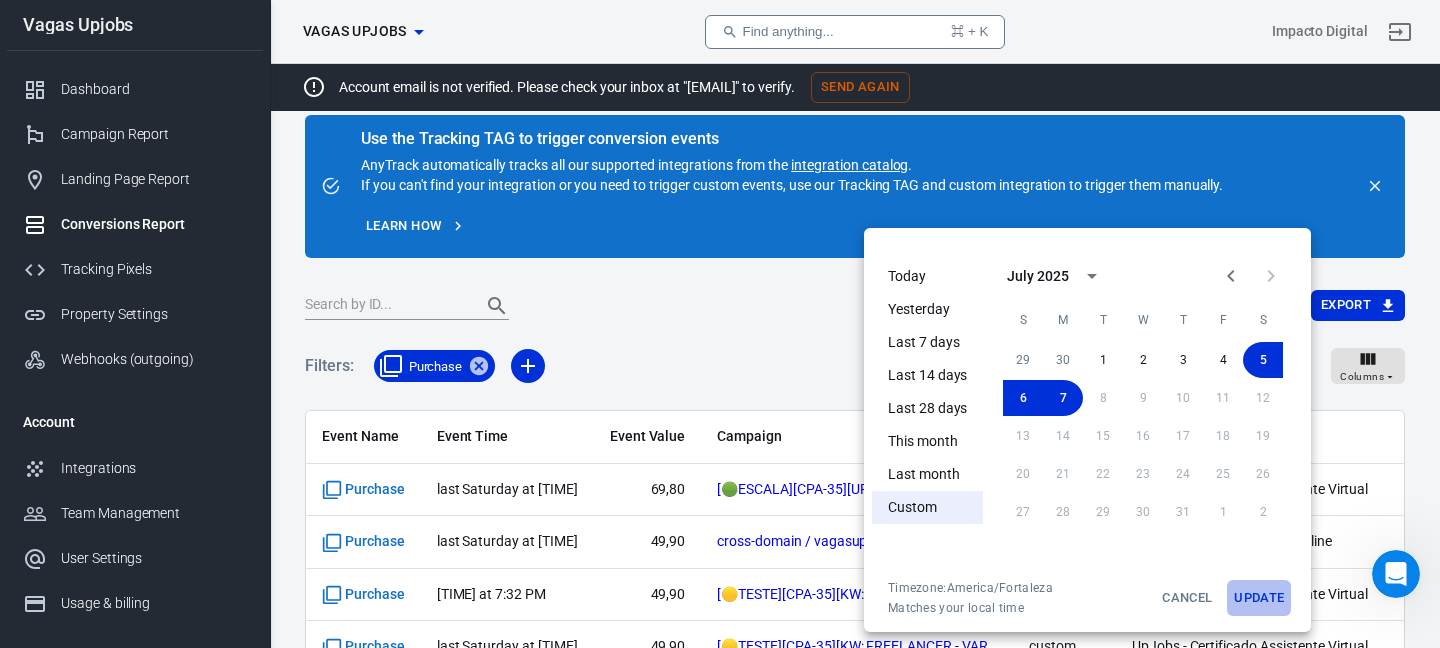 click on "Update" at bounding box center [1259, 598] 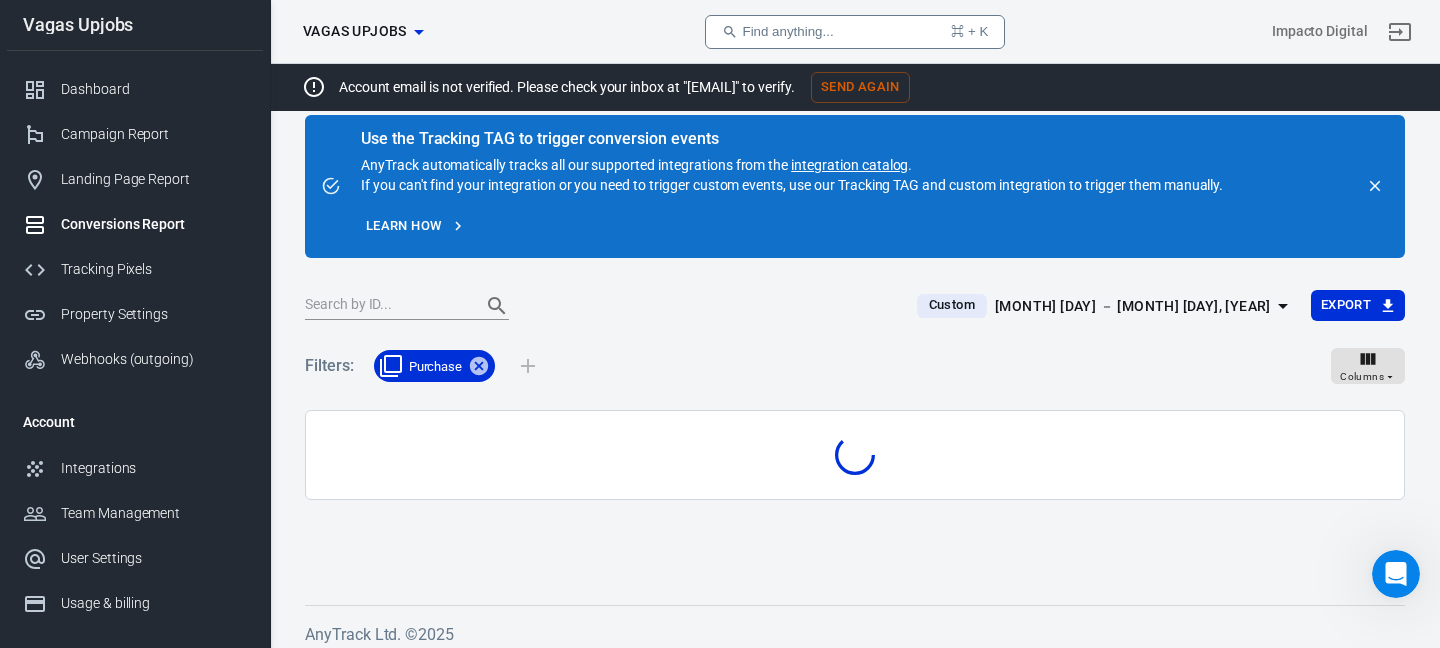 click on "Filters: Purchase Columns" at bounding box center (855, 374) 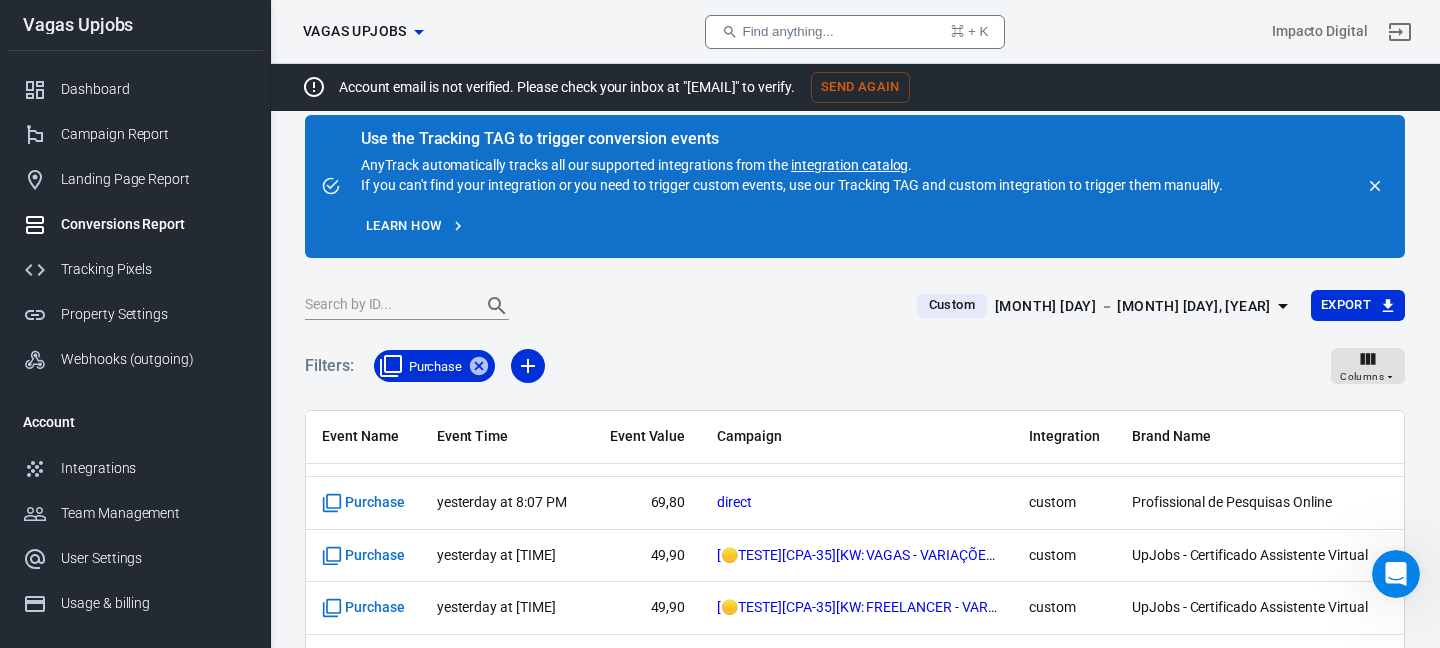scroll, scrollTop: 203, scrollLeft: 0, axis: vertical 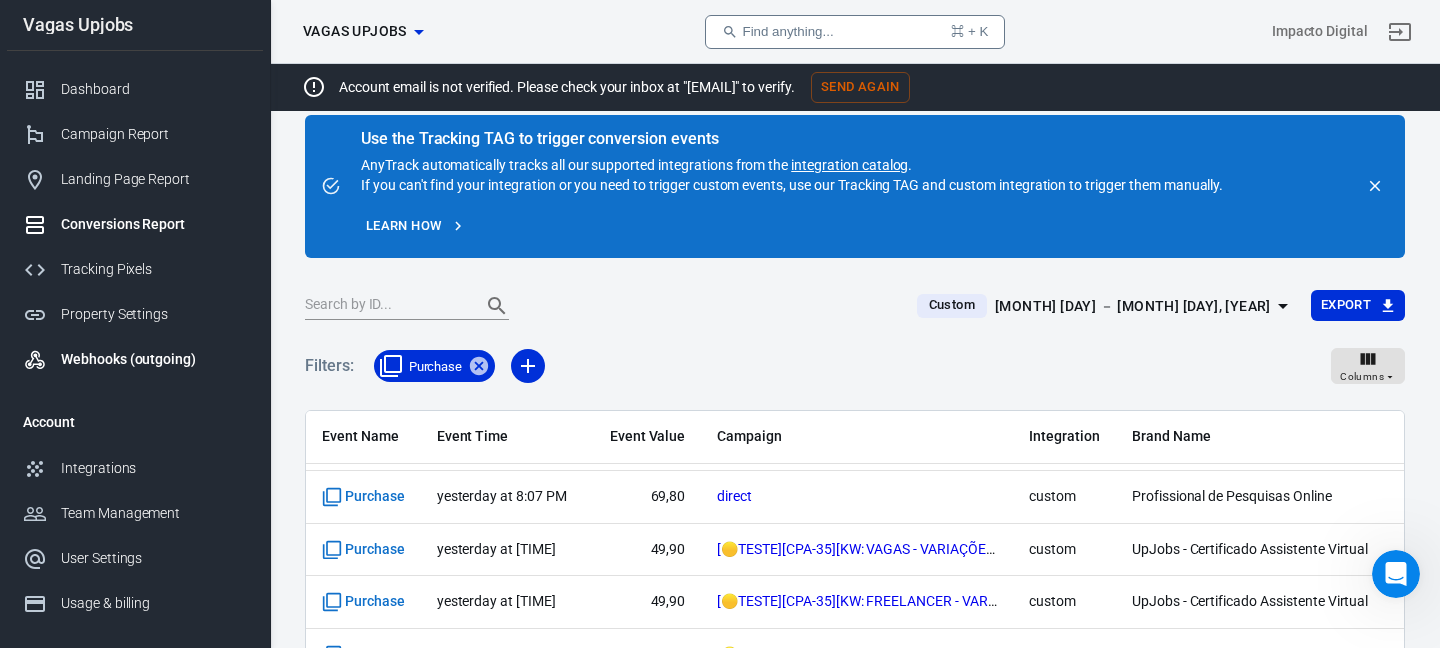 click on "Webhooks (outgoing)" at bounding box center [135, 359] 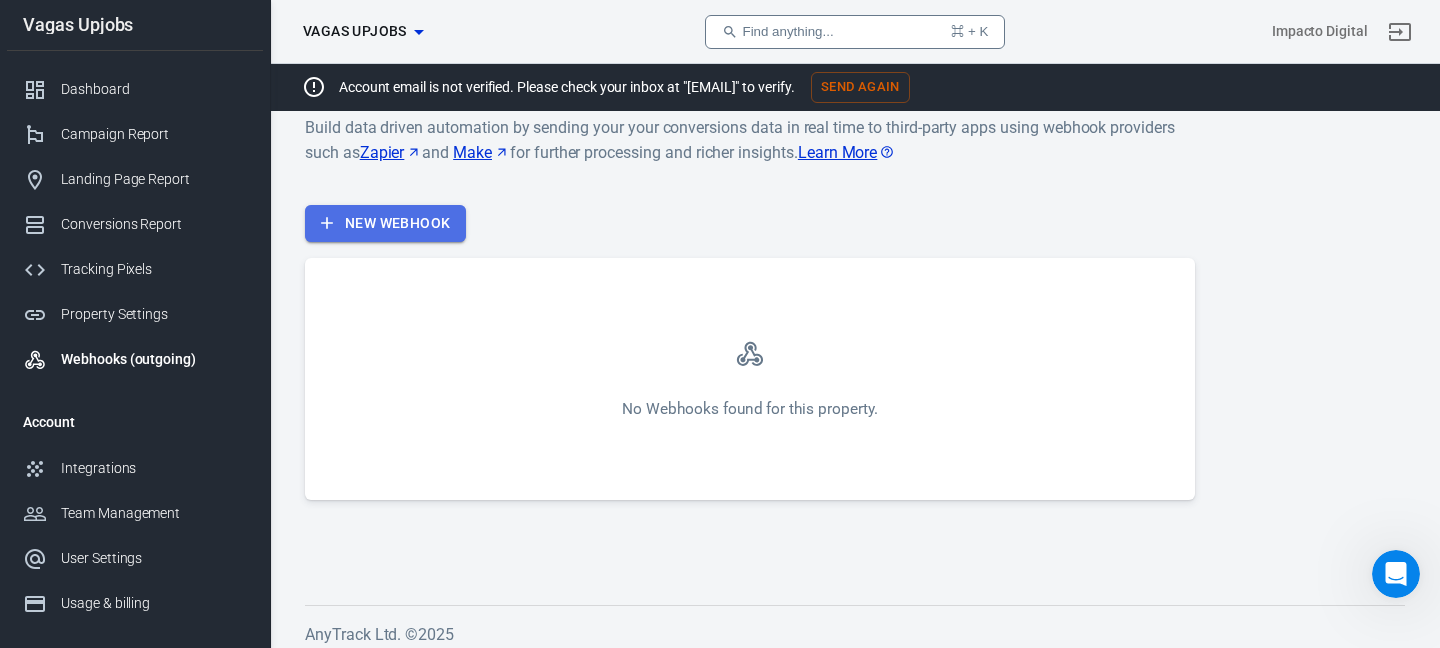click on "New Webhook" at bounding box center (385, 223) 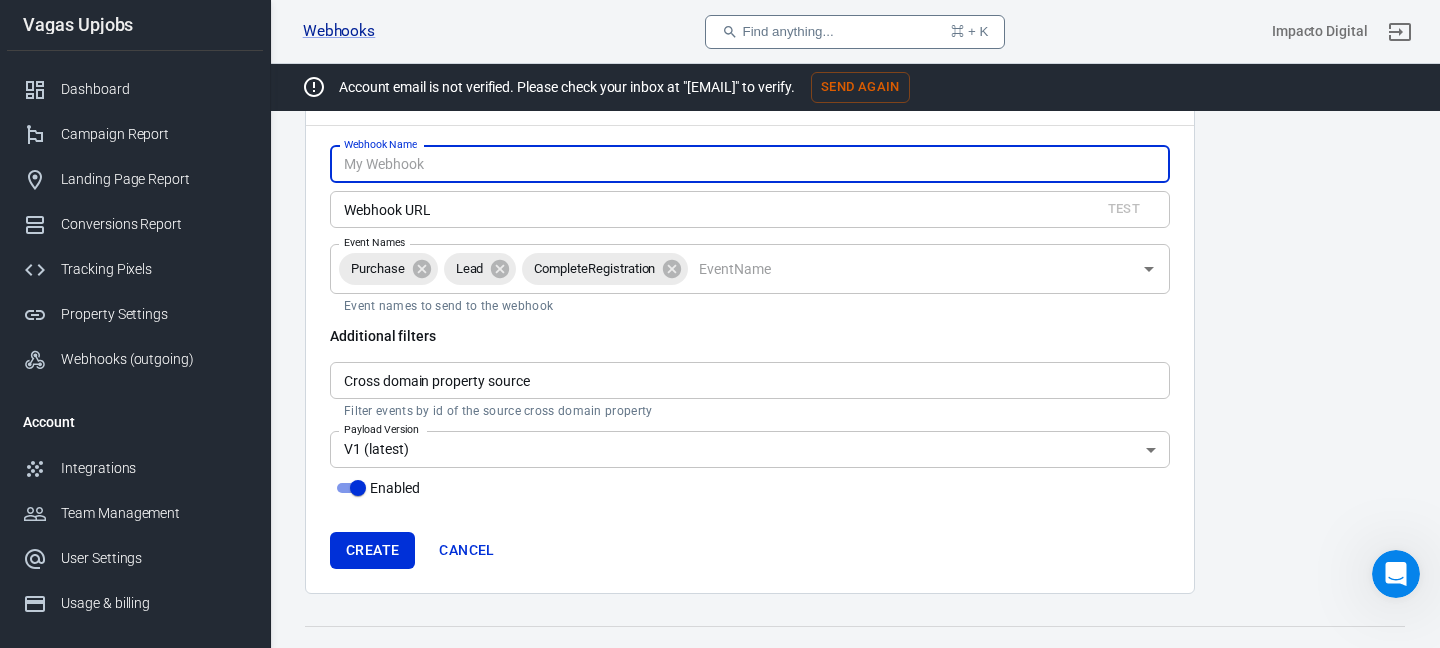 scroll, scrollTop: 116, scrollLeft: 0, axis: vertical 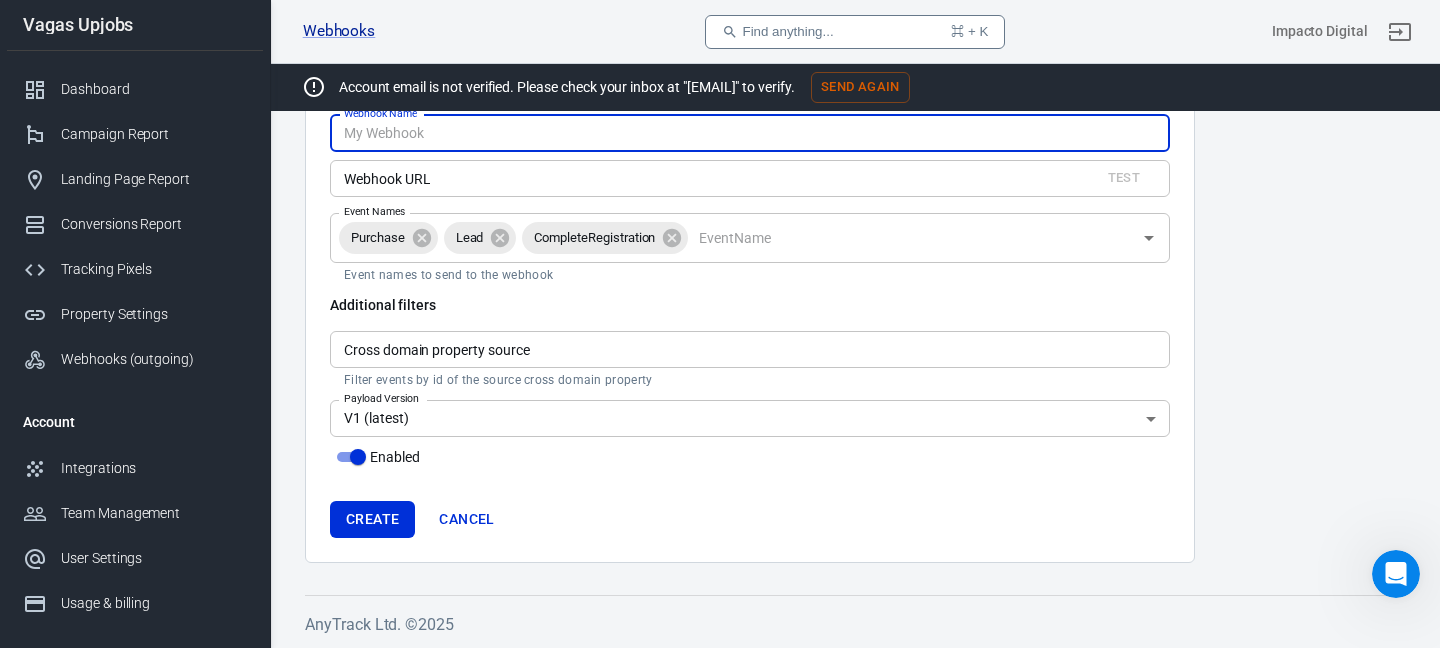 click on "Account email is not verified. Please check your inbox at "[EMAIL]" to verify. Send Again Create Webhook Webhook Name Webhook Name Webhook URL Test Webhook URL Event Names Purchase Lead CompleteRegistration Event Names Event names to send to the webhook Additional filters Cross domain property source Cross domain property source Filter events by id of the source cross domain property Payload Version V1 (latest) 1 Payload Version Enabled Create Cancel AnyTrack Ltd. ©  [YEAR] We noticed you're using AdBlock. Please, disable it to avoid any errors on Anytrack.io
[NUMBER]" at bounding box center [720, 298] 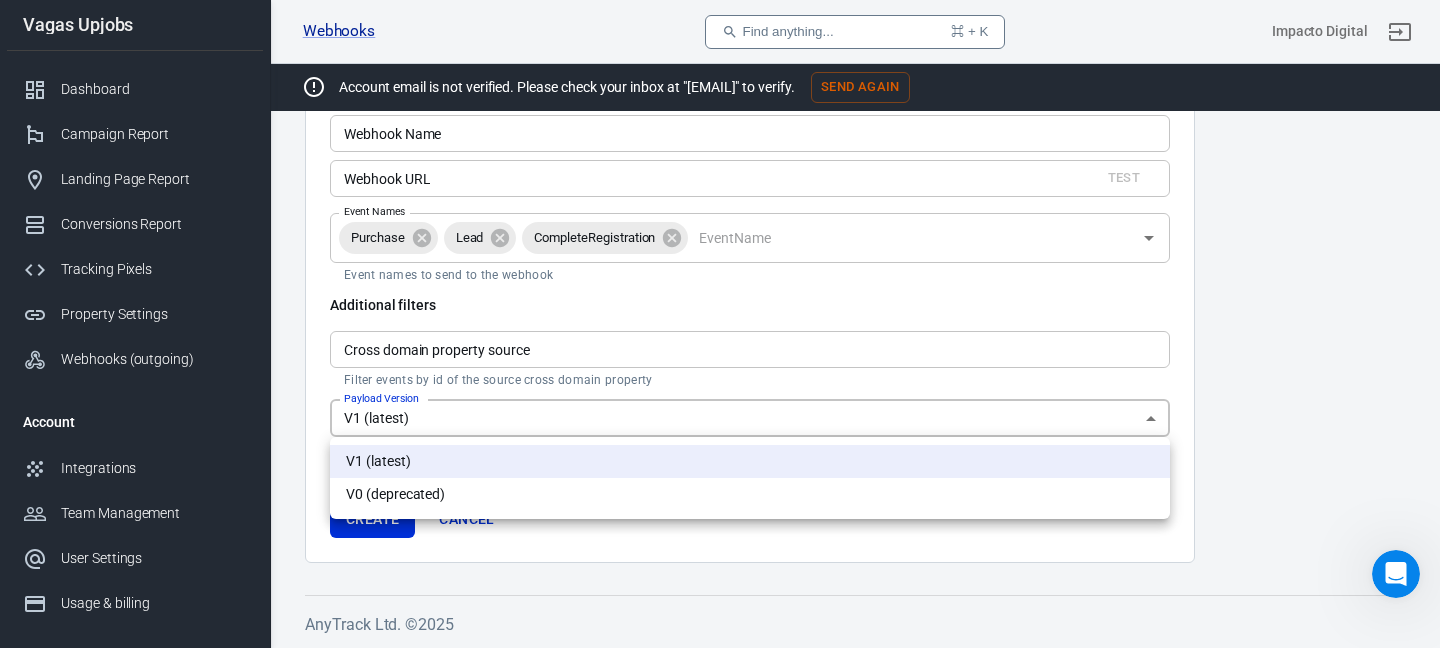 click at bounding box center (720, 324) 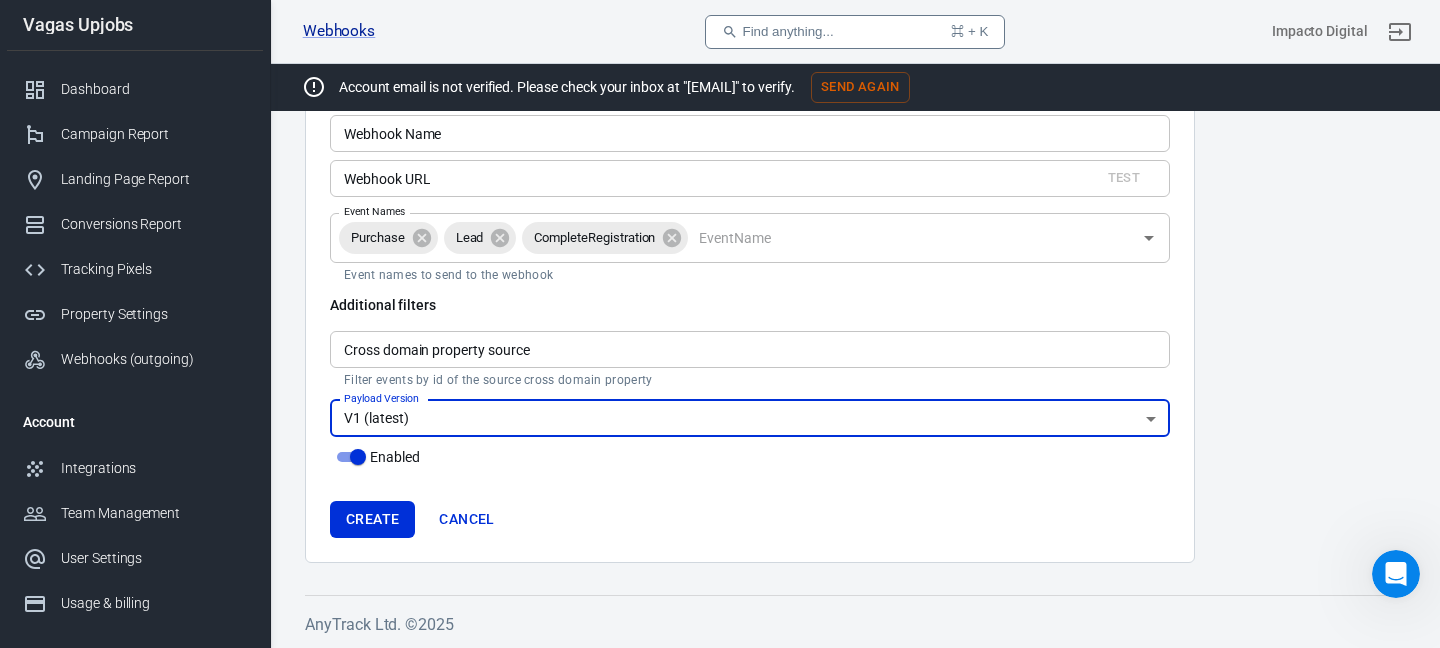 scroll, scrollTop: 0, scrollLeft: 0, axis: both 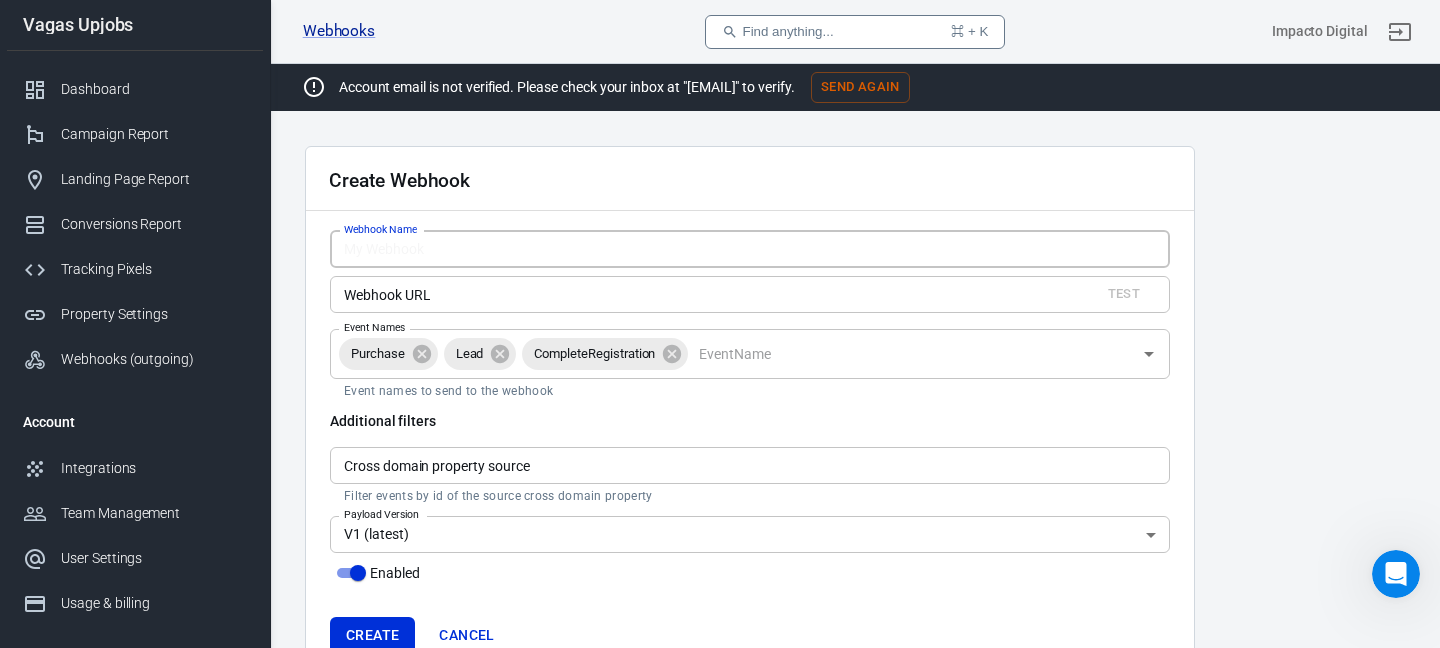 click on "Webhook Name Webhook Name" at bounding box center (750, 249) 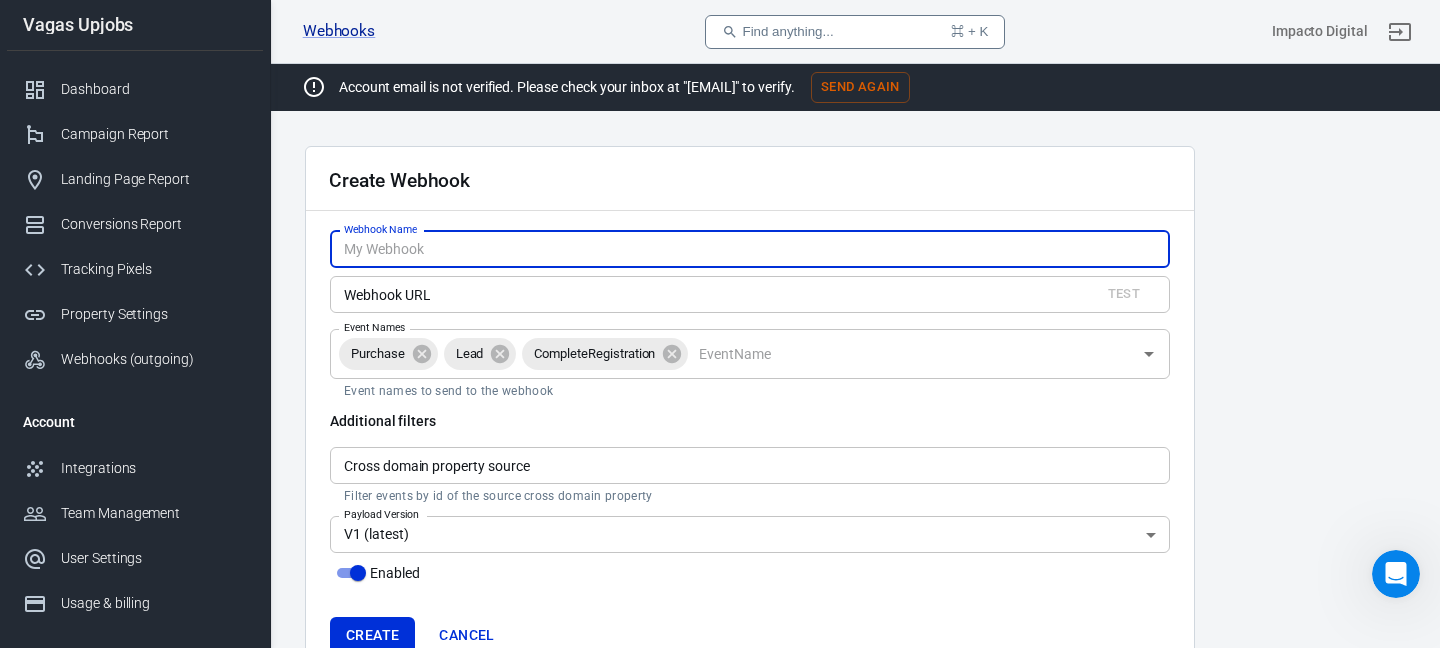 click on "Webhook URL" at bounding box center (707, 294) 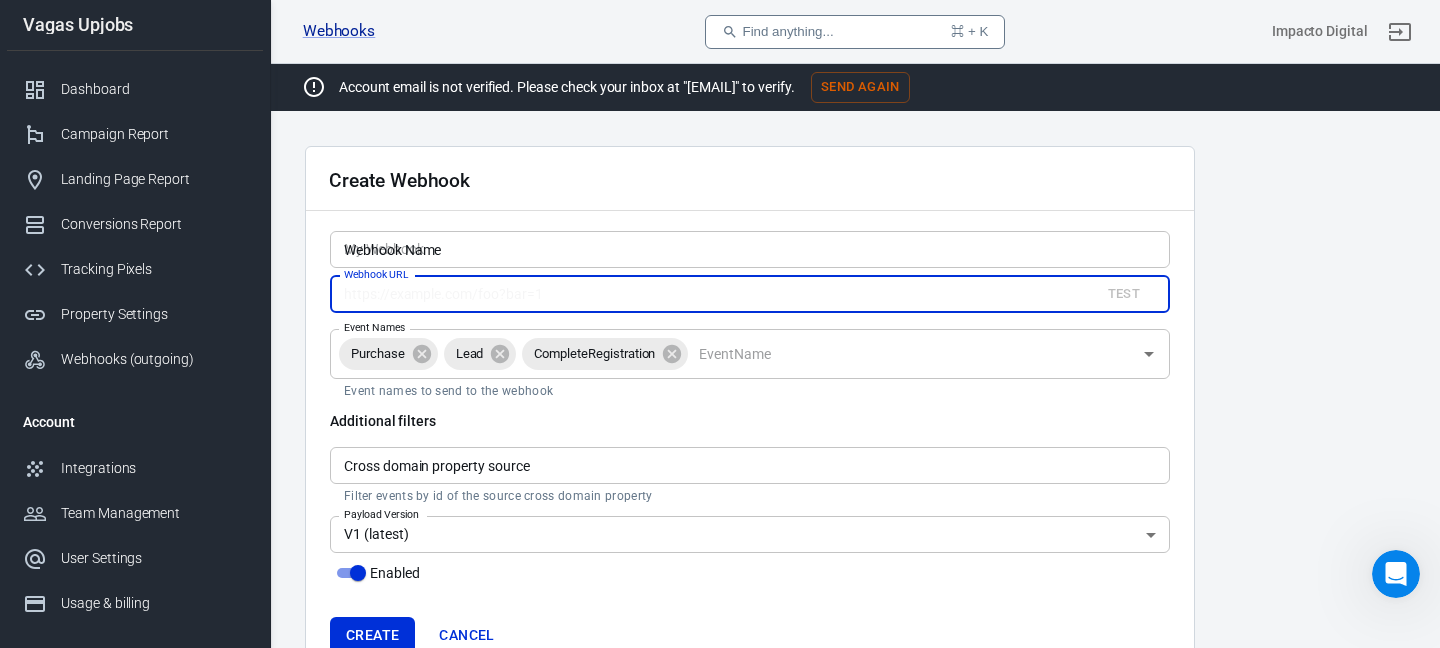 click on "Create Webhook" at bounding box center (750, 179) 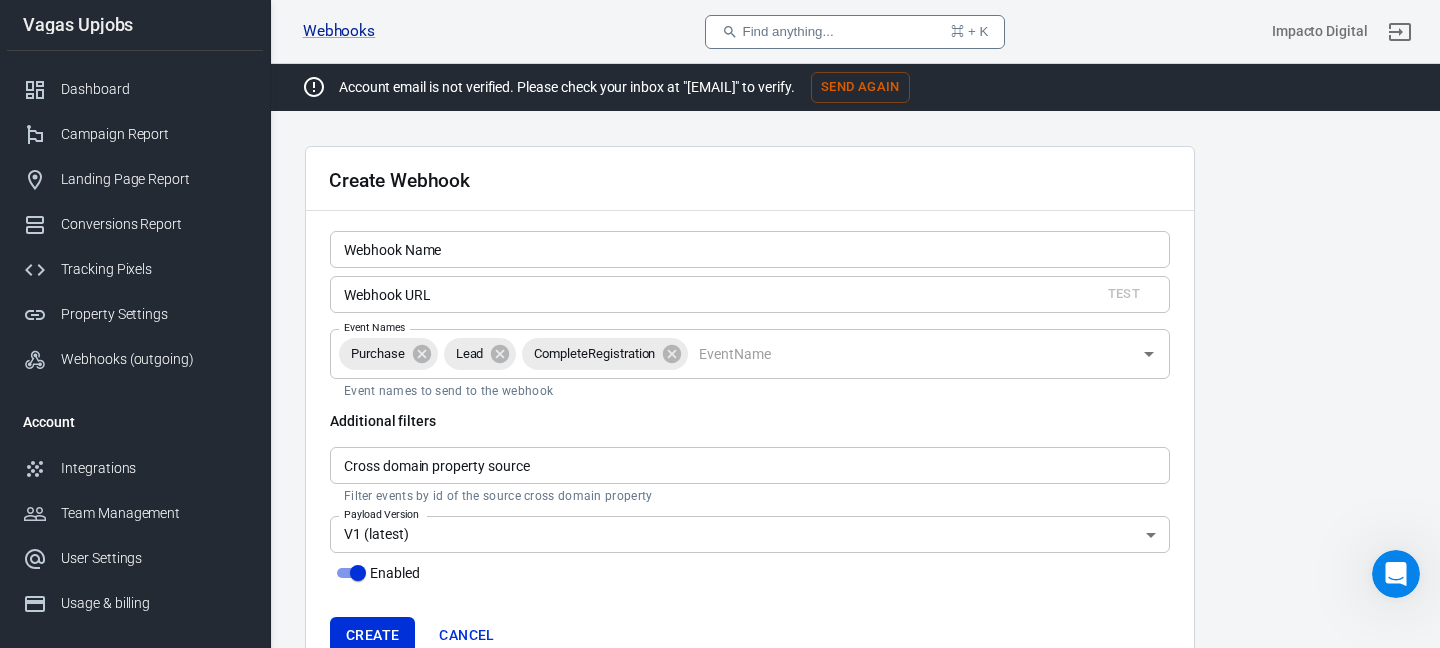 click on "Cross domain property source" at bounding box center [750, 465] 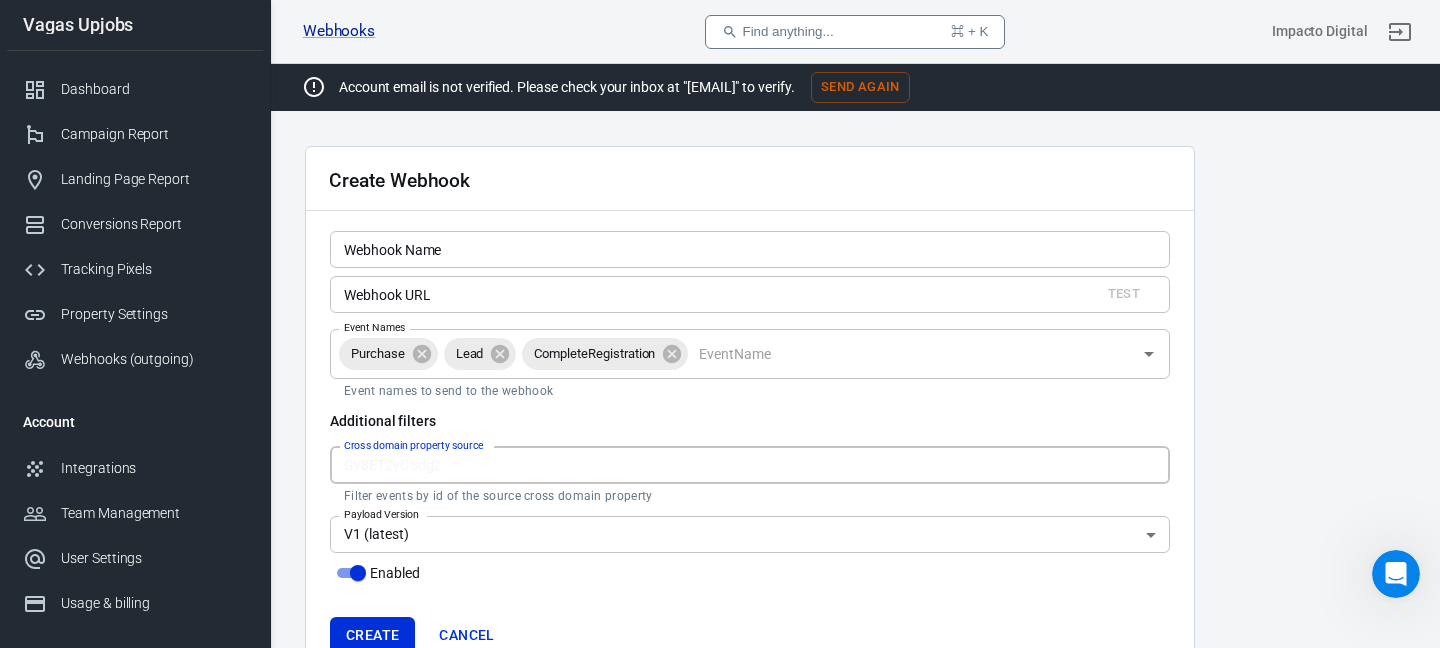 click on "Cross domain property source" at bounding box center [750, 465] 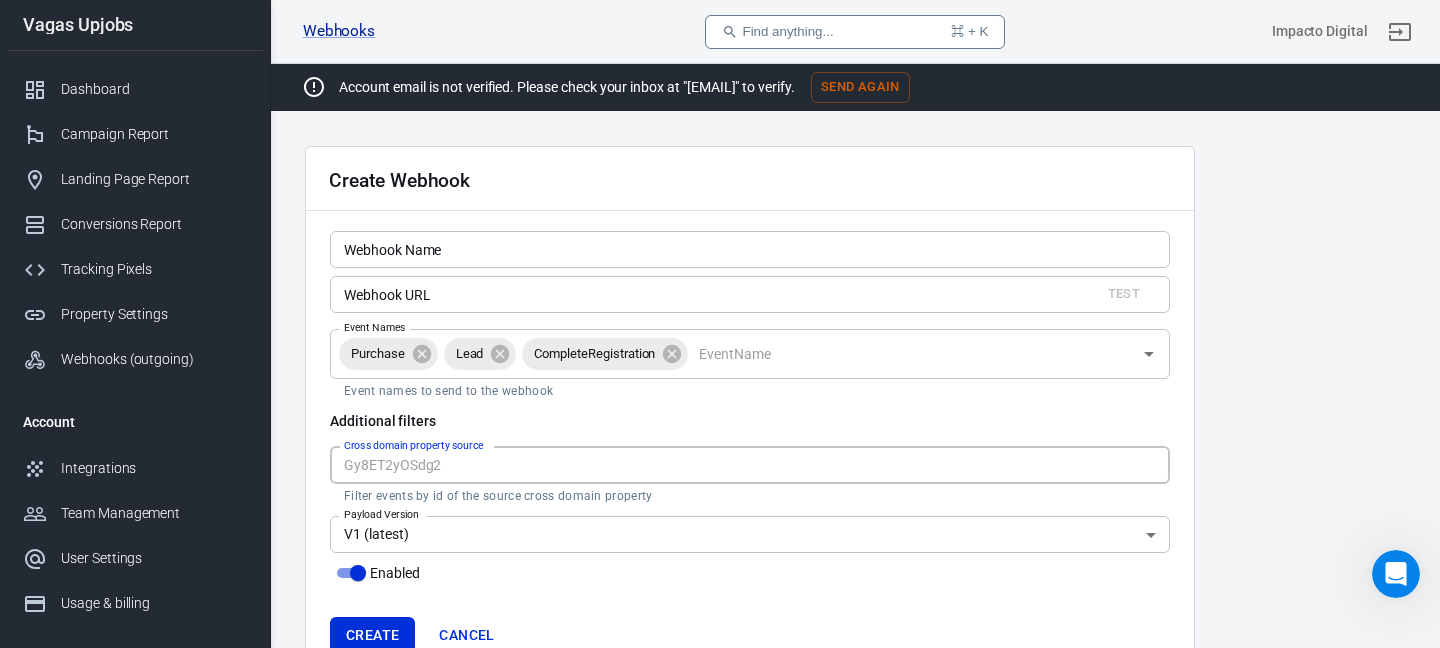 click on "Cross domain property source" at bounding box center (750, 465) 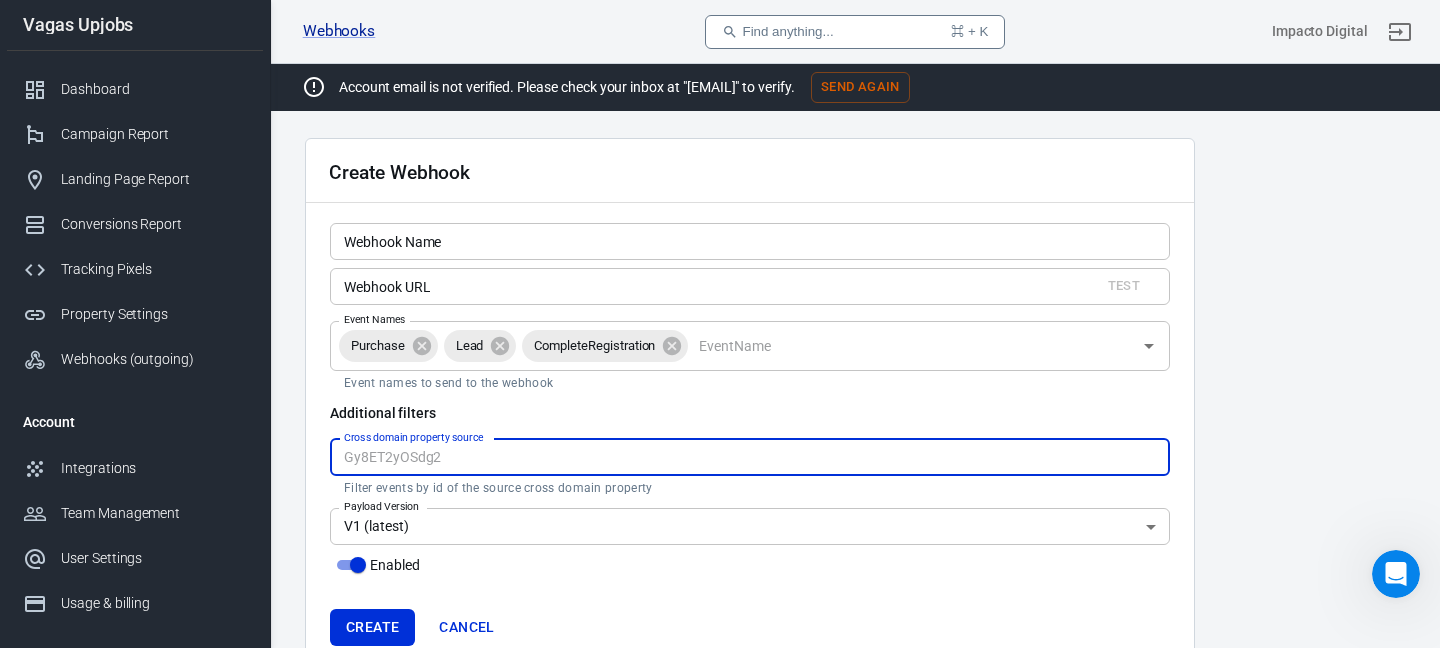 scroll, scrollTop: 10, scrollLeft: 0, axis: vertical 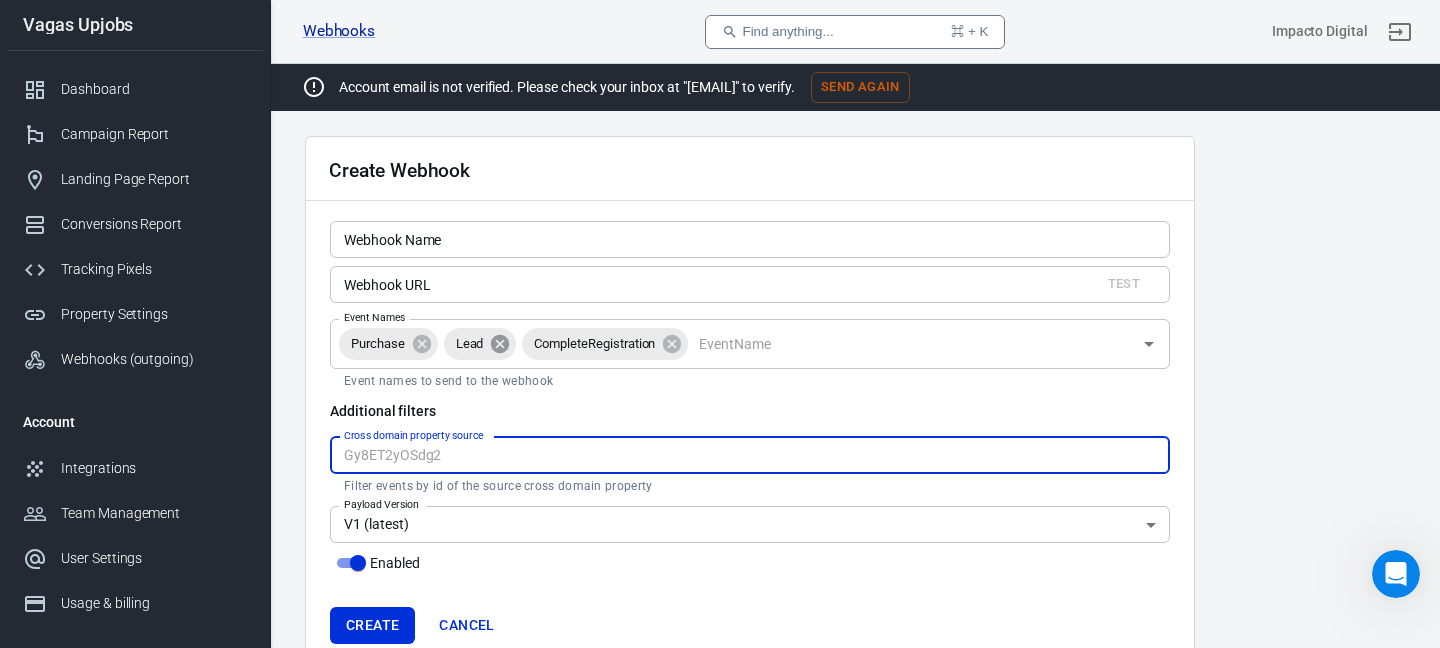 click at bounding box center [421, 344] 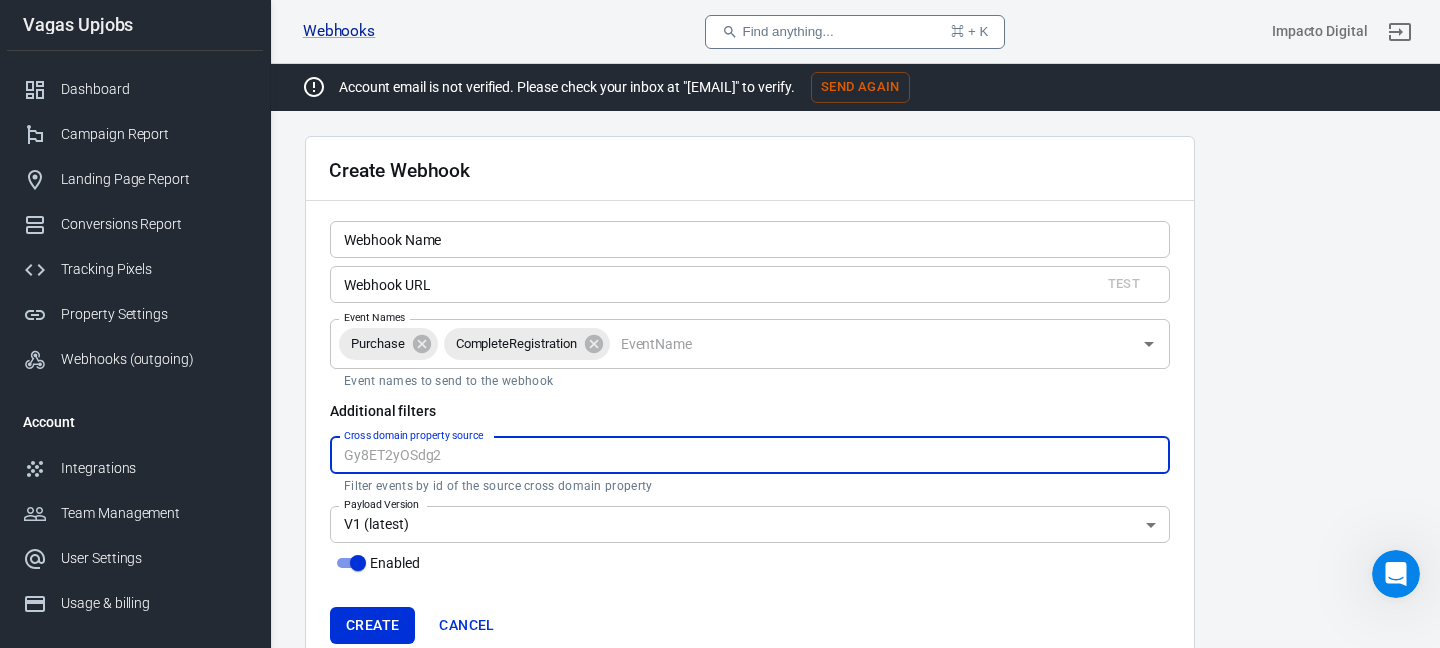 click on "CompleteRegistration" at bounding box center (378, 344) 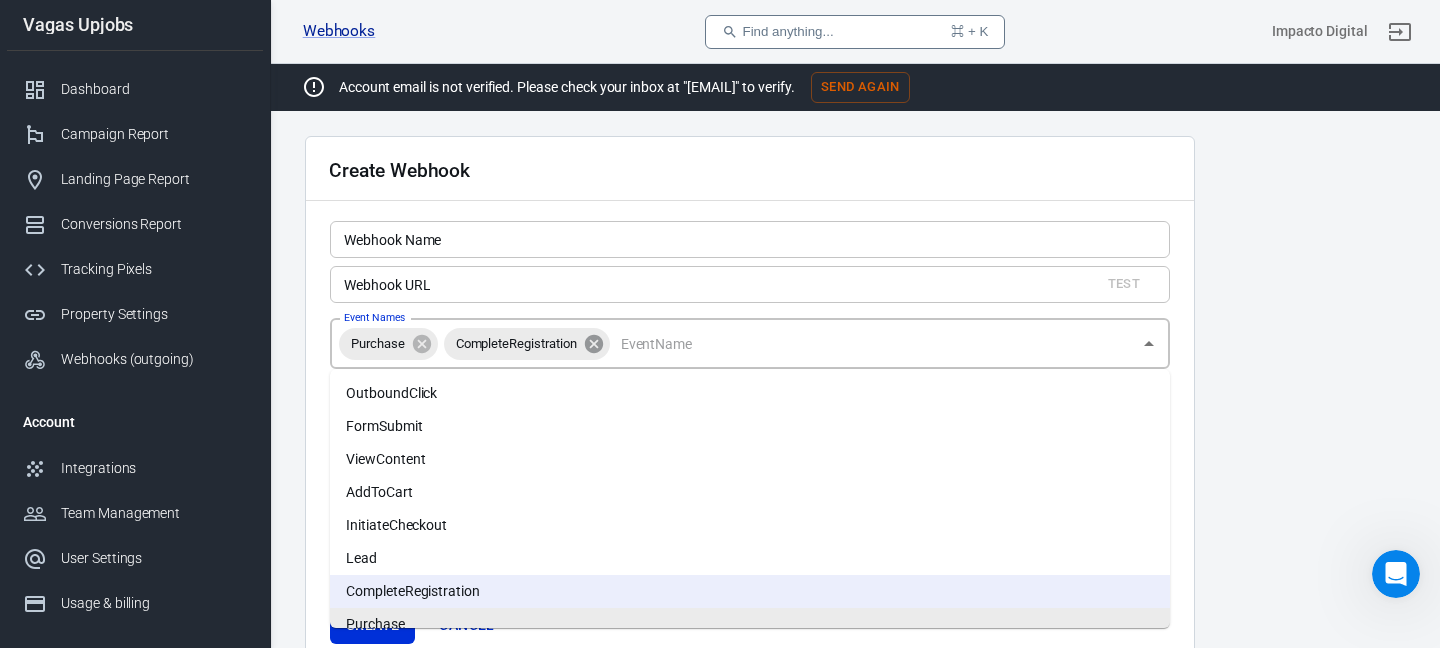 scroll, scrollTop: 13, scrollLeft: 0, axis: vertical 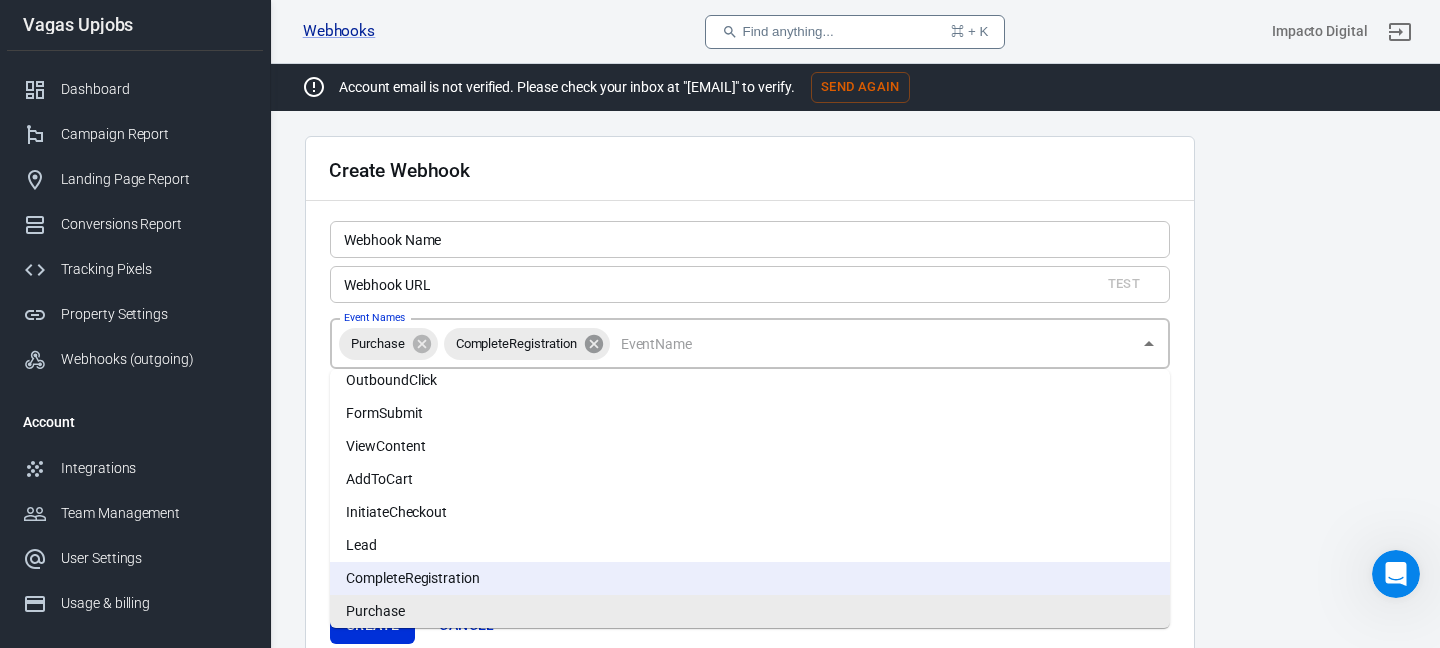 click at bounding box center [421, 344] 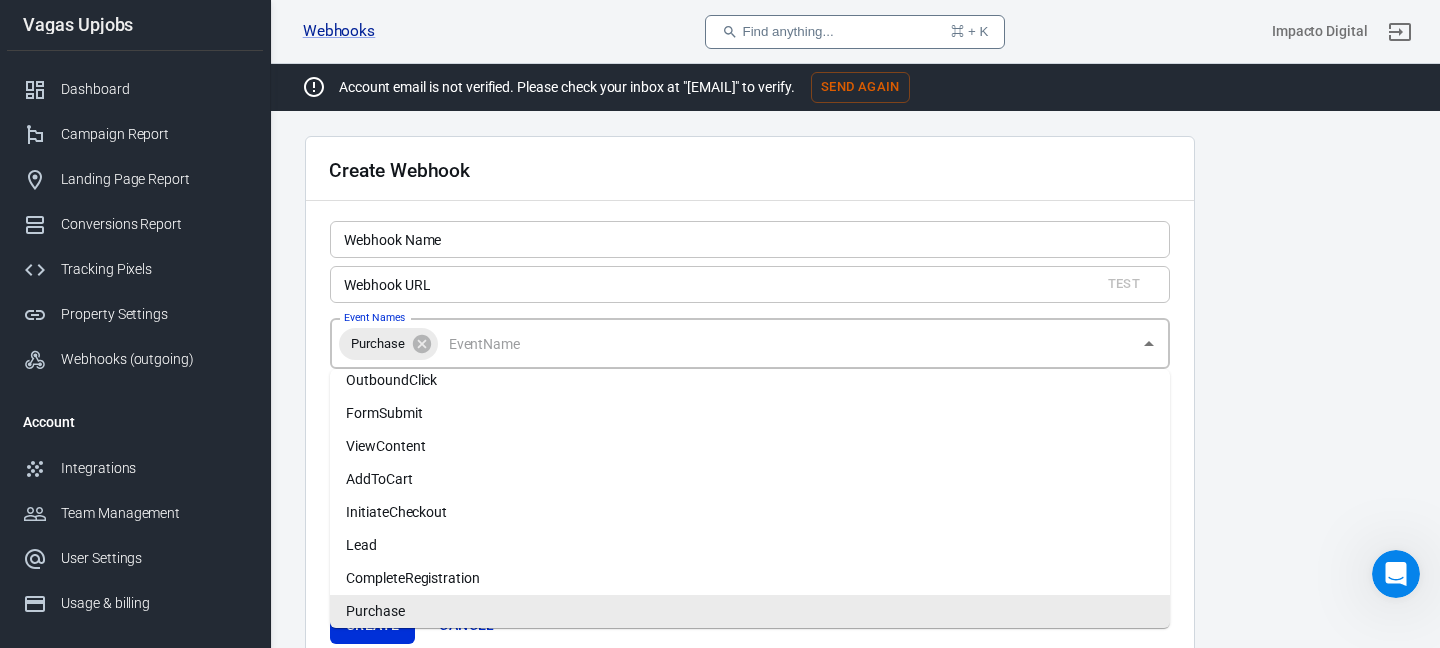 click on "Create Webhook" at bounding box center [399, 170] 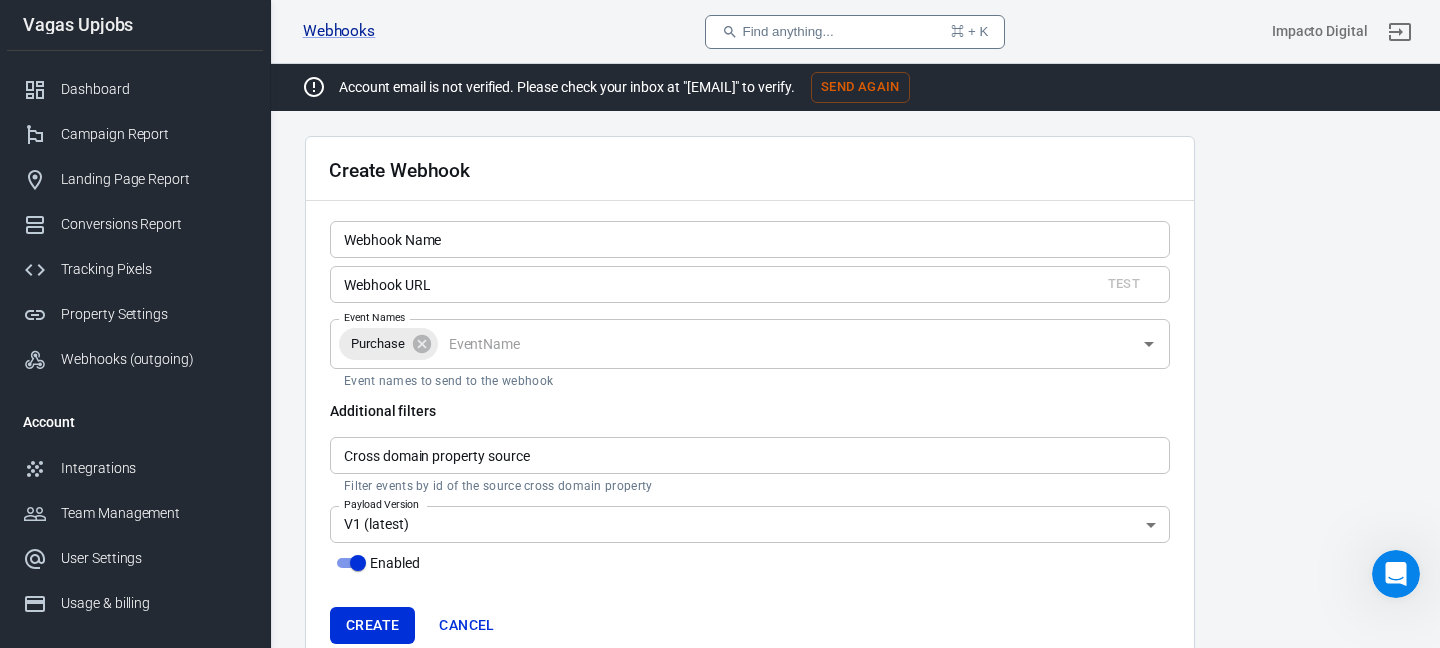 click on "Webhook URL" at bounding box center (707, 284) 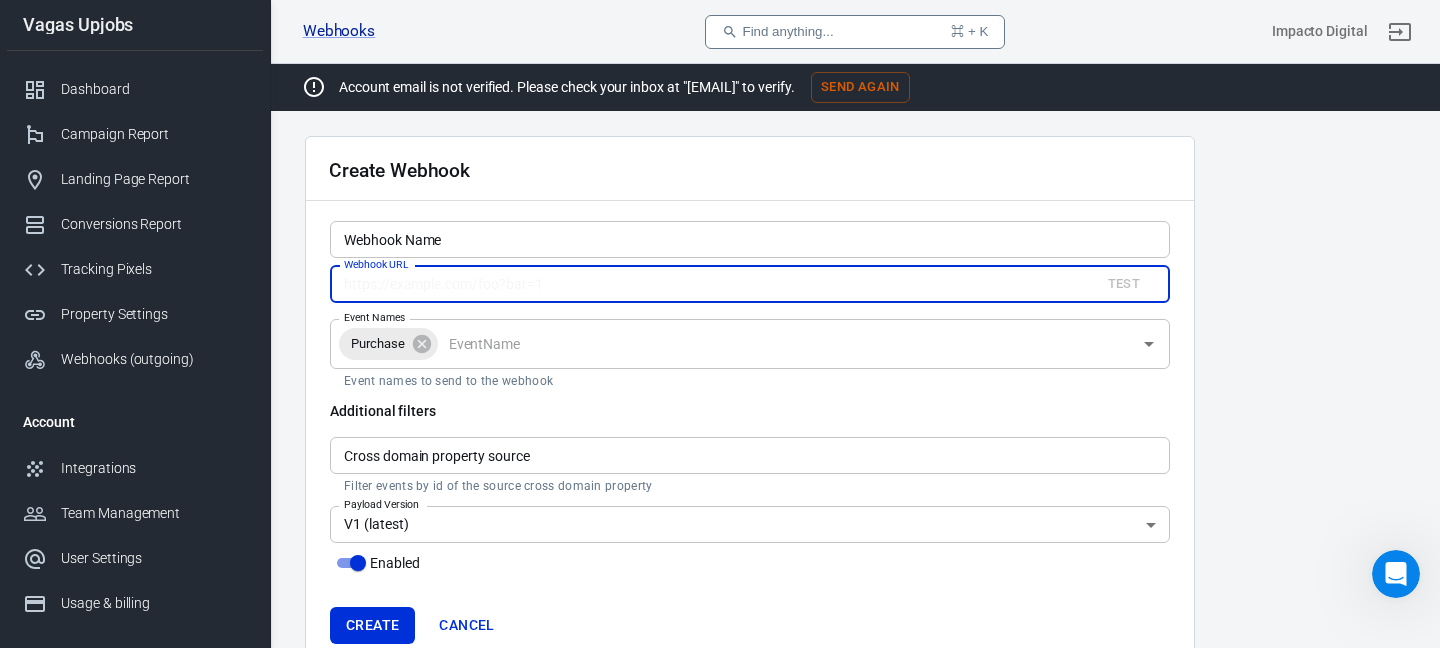 click on "Webhook Name Webhook Name Webhook URL Test Webhook URL Event Names Purchase Event Names Event names to send to the webhook Additional filters Cross domain property source Cross domain property source Filter events by id of the source cross domain property Payload Version V1 (latest) 1 Payload Version Enabled" at bounding box center [750, 398] 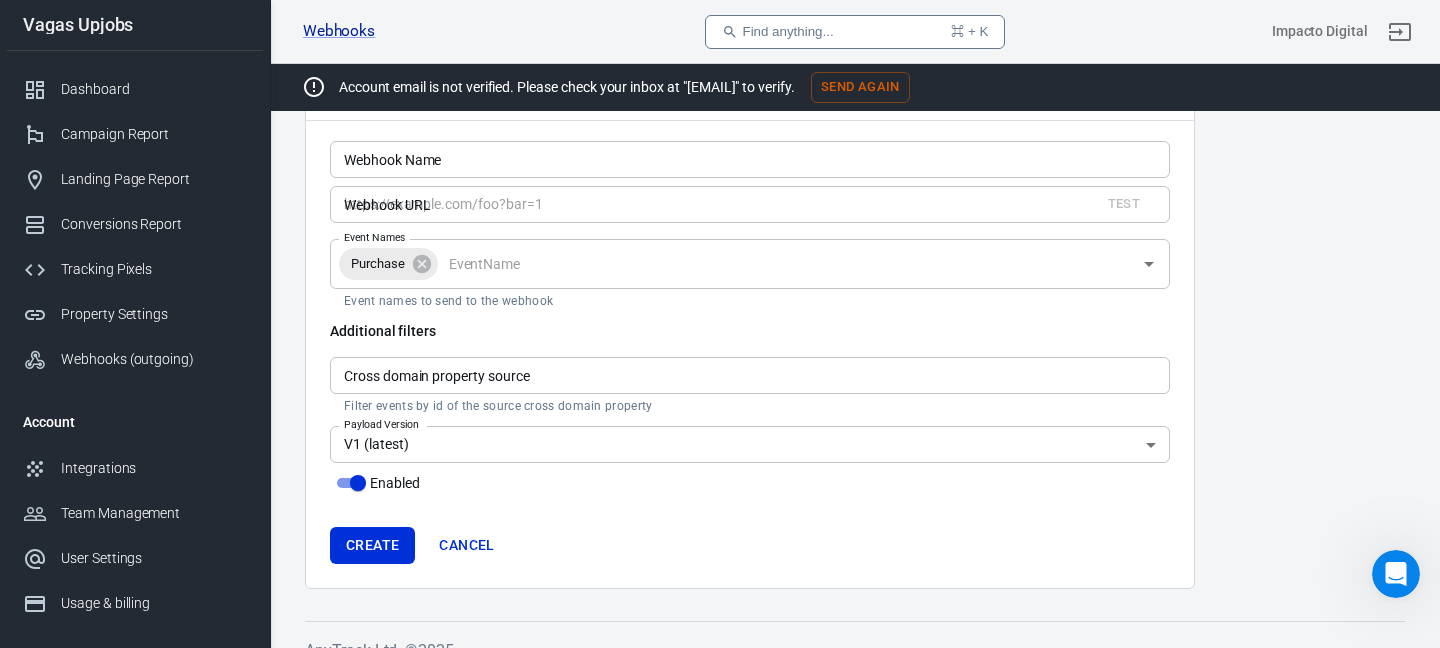 scroll, scrollTop: 116, scrollLeft: 0, axis: vertical 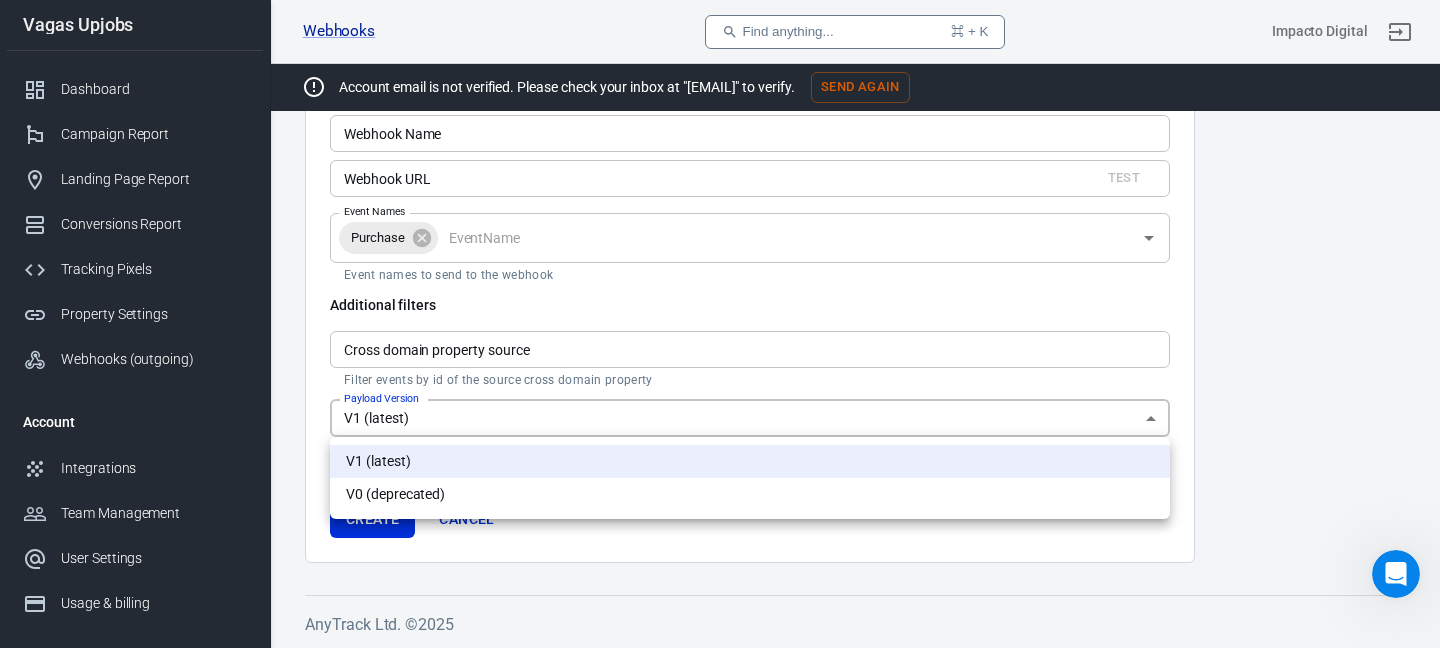 click on "Webhooks Create Webhook Find anything... ⌘ + K Impacto Digital Vagas Upjobs Dashboard Campaign Report Landing Page Report Conversions Report Tracking Pixels Property Settings Webhooks (outgoing) Account Integrations Team Management User Settings Usage & billing Sign out Support Documentation and Help Account email is not verified. Please check your inbox at "[EMAIL]" to verify. Send Again Create Webhook Webhook Name Webhook Name Webhook URL Test Webhook URL Event Names Purchase Event Names Event names to send to the webhook Additional filters Cross domain property source Cross domain property source Filter events by id of the source cross domain property Payload Version V1 (latest) 1 Payload Version Enabled Create Cancel AnyTrack Ltd. ©  2025 We noticed you're using AdBlock. Please, disable it to avoid any errors on Anytrack.io
1800
V1 (latest) V0 (deprecated)" at bounding box center (720, 298) 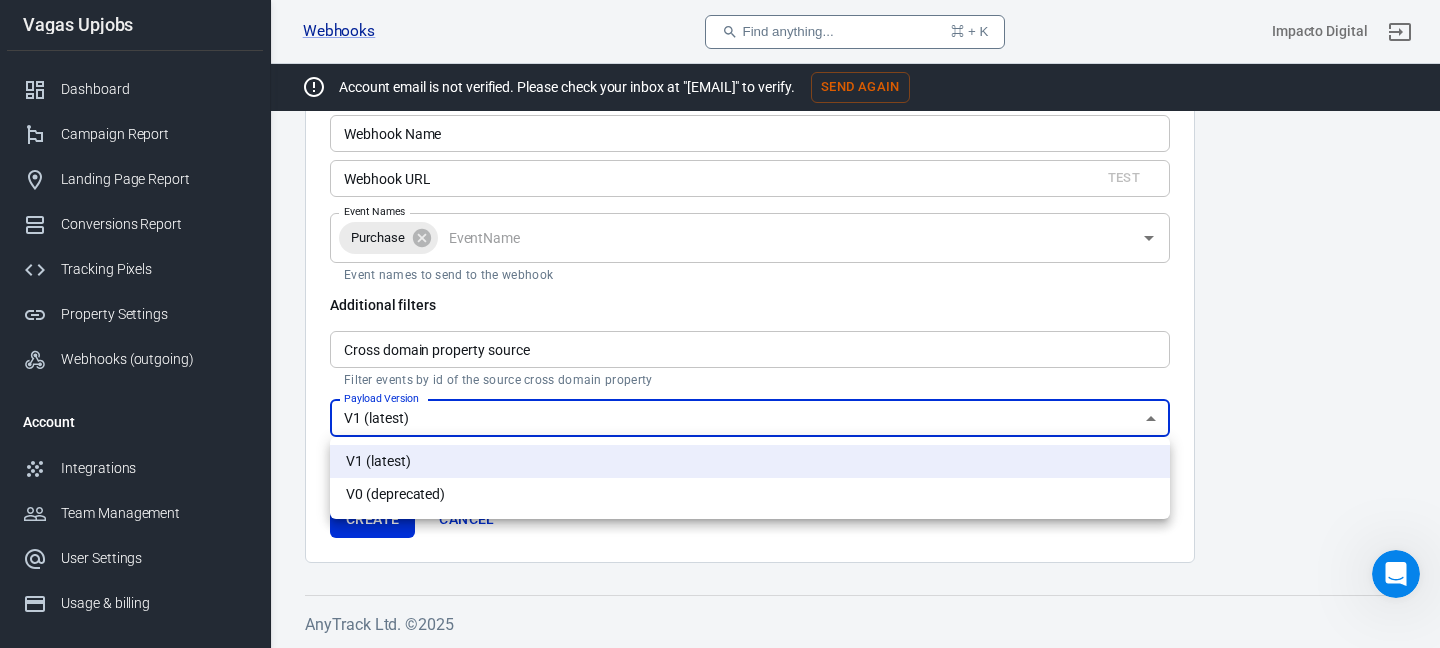 click at bounding box center (720, 324) 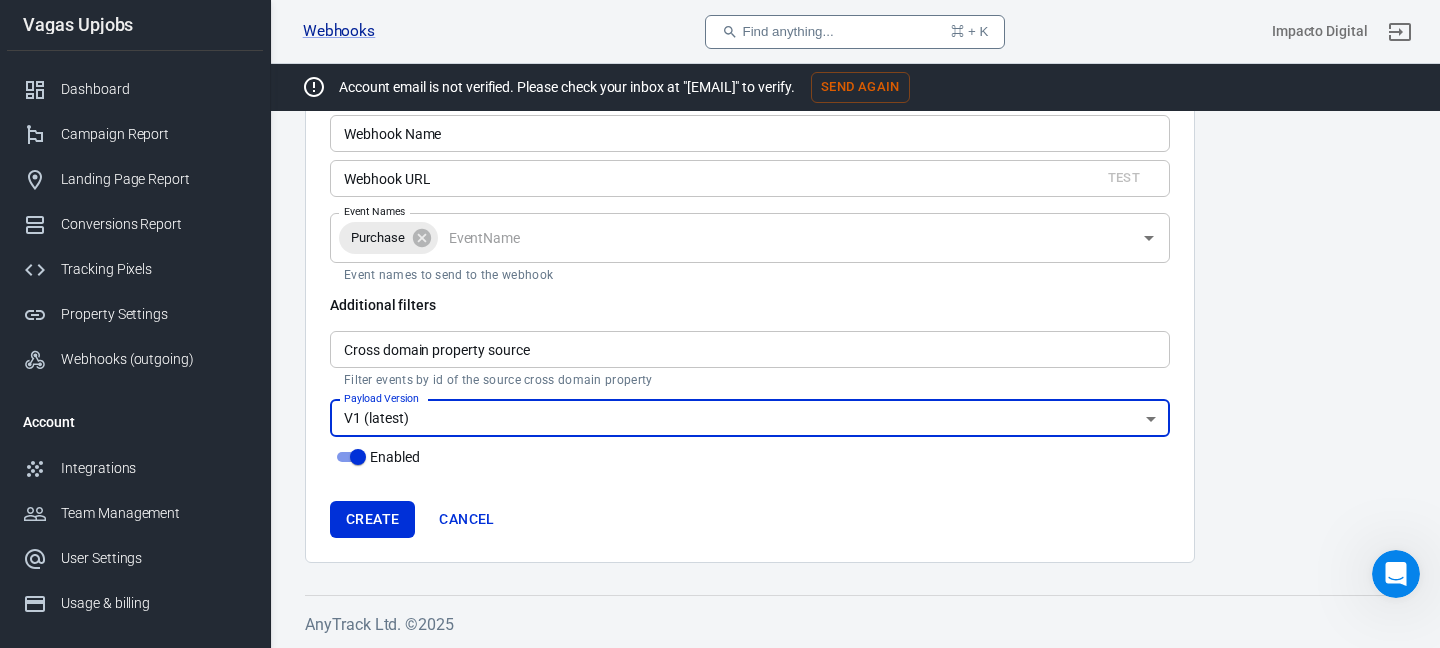 click on "Create Webhook Webhook Name Webhook Name Webhook URL Test Webhook URL Event Names Purchase Event Names Event names to send to the webhook Additional filters Cross domain property source Cross domain property source Filter events by id of the source cross domain property Payload Version V1 (latest) 1 Payload Version Enabled Create Cancel" at bounding box center (750, 296) 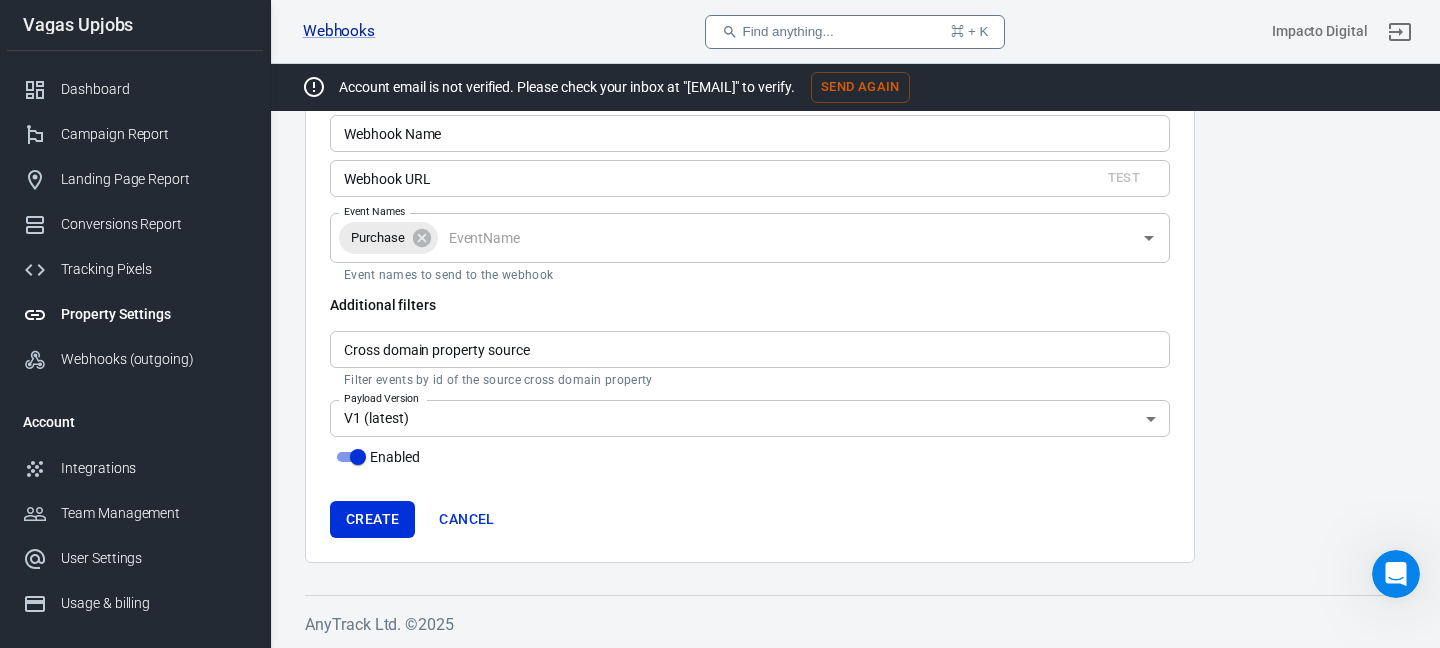 click on "Property Settings" at bounding box center (154, 314) 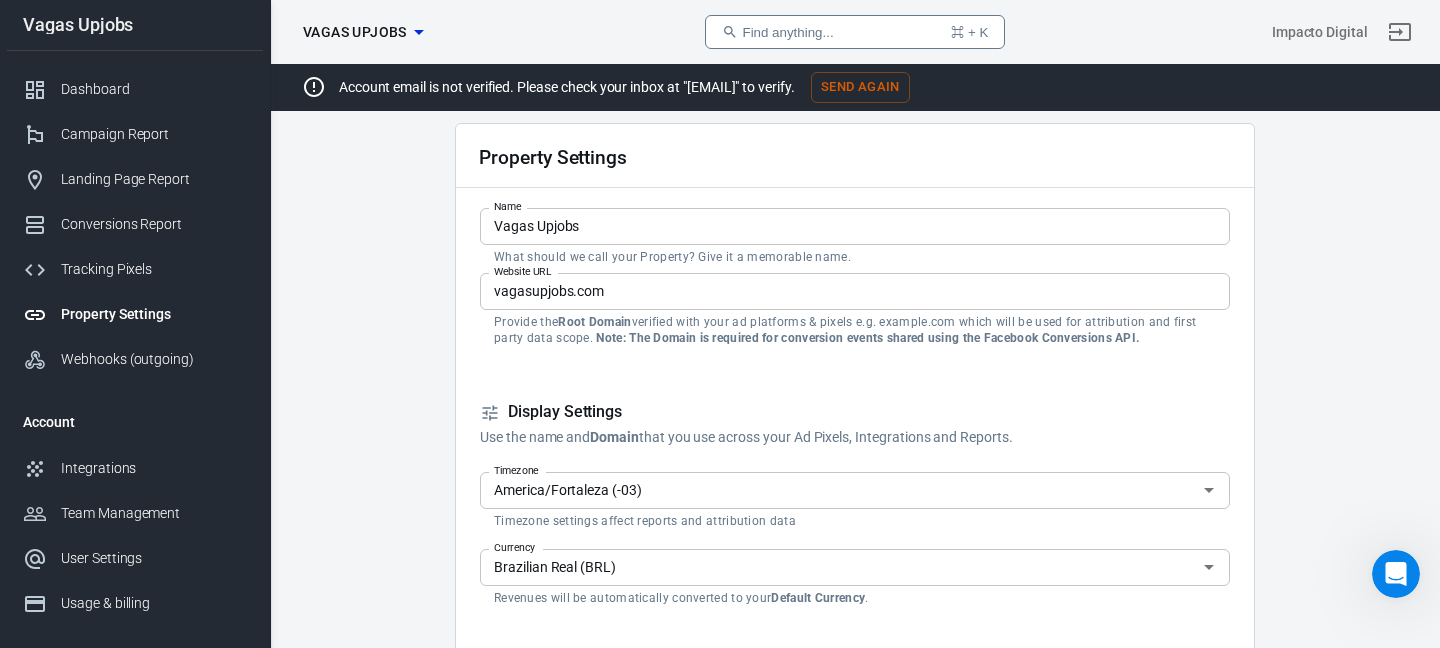 scroll, scrollTop: 0, scrollLeft: 0, axis: both 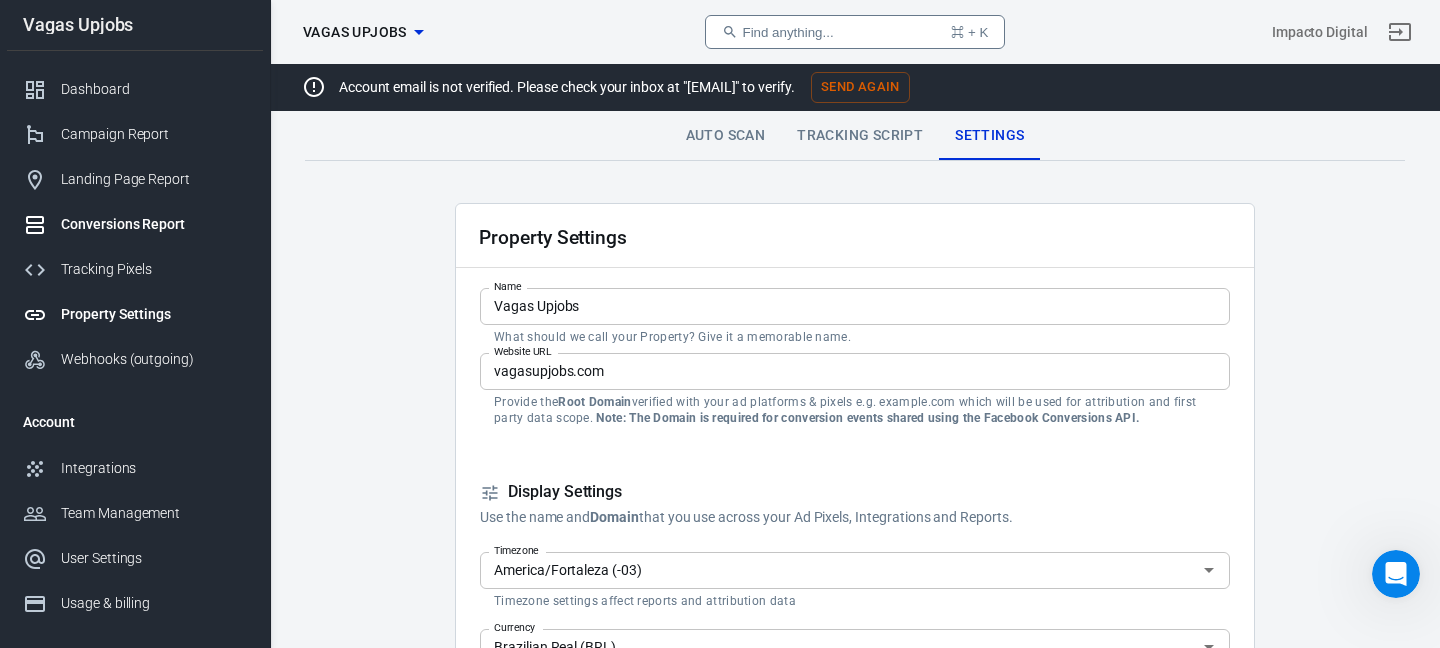 click on "Conversions Report" at bounding box center (154, 224) 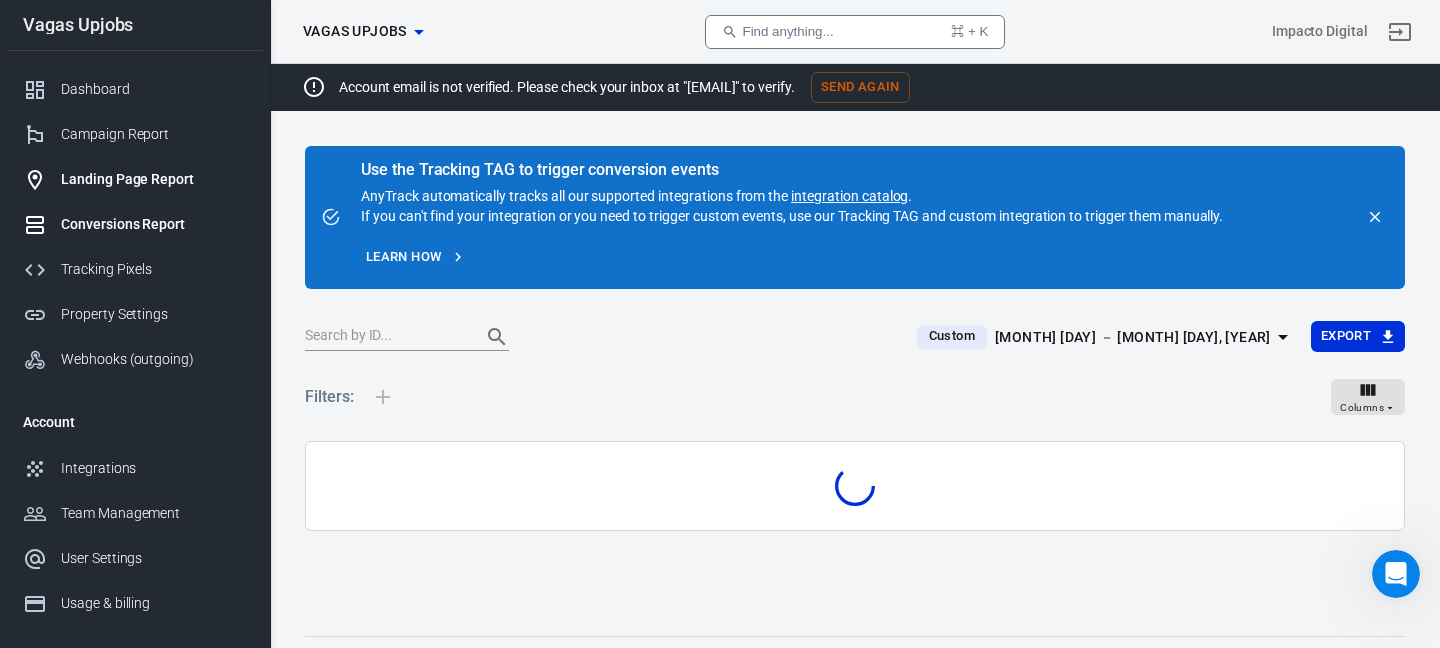 click on "Landing Page Report" at bounding box center [154, 179] 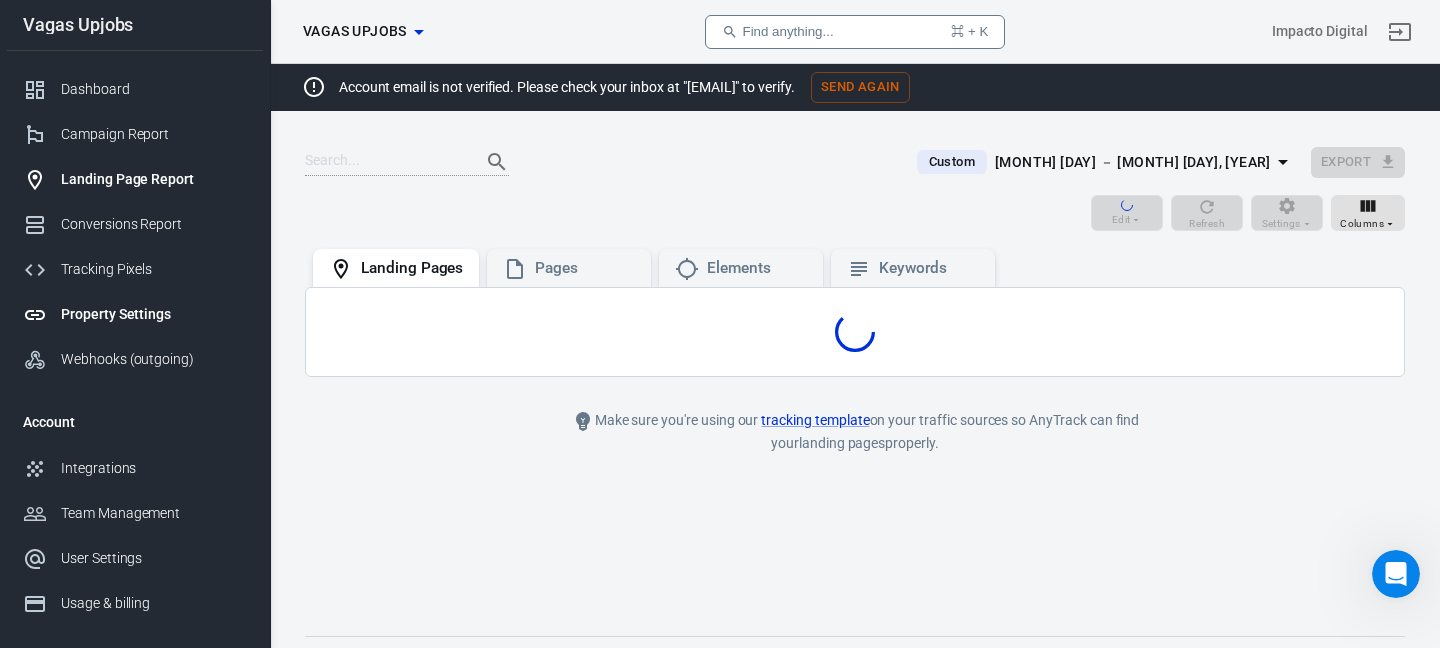 click on "Property Settings" at bounding box center [135, 314] 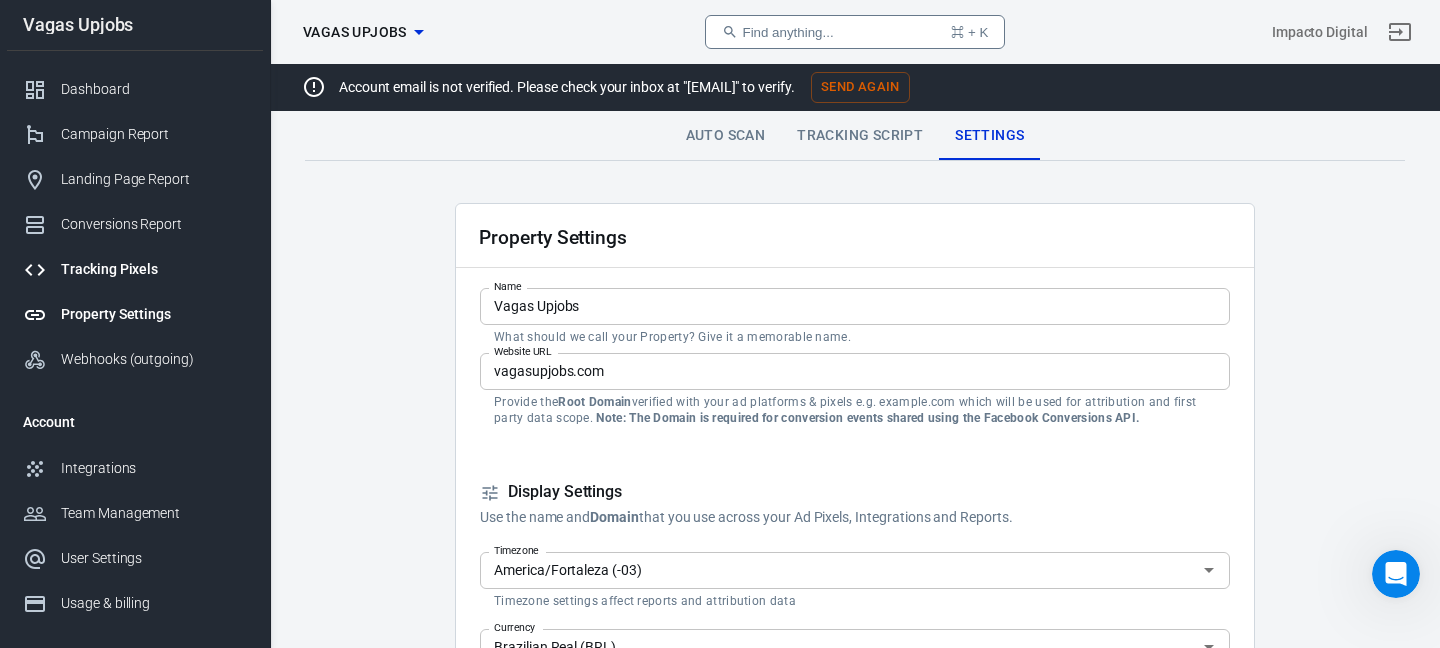 click on "Tracking Pixels" at bounding box center (154, 269) 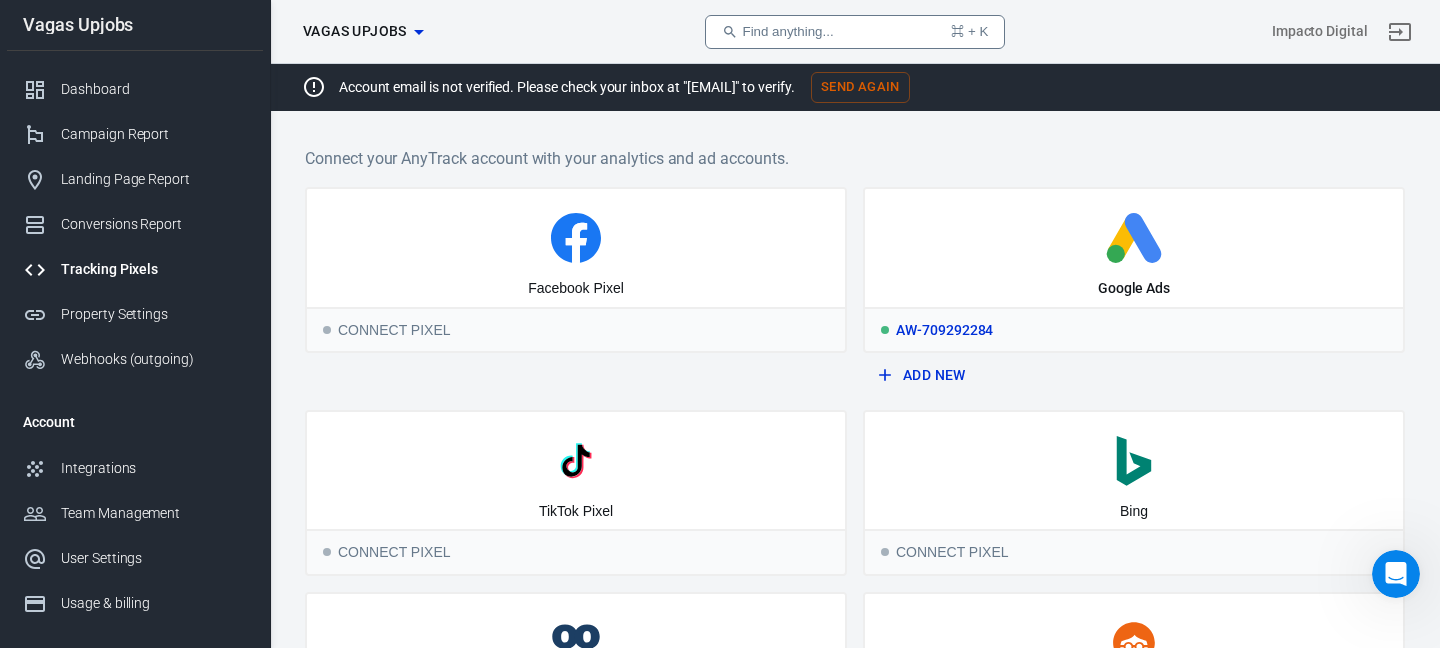 click on "Google Ads" at bounding box center [1134, 248] 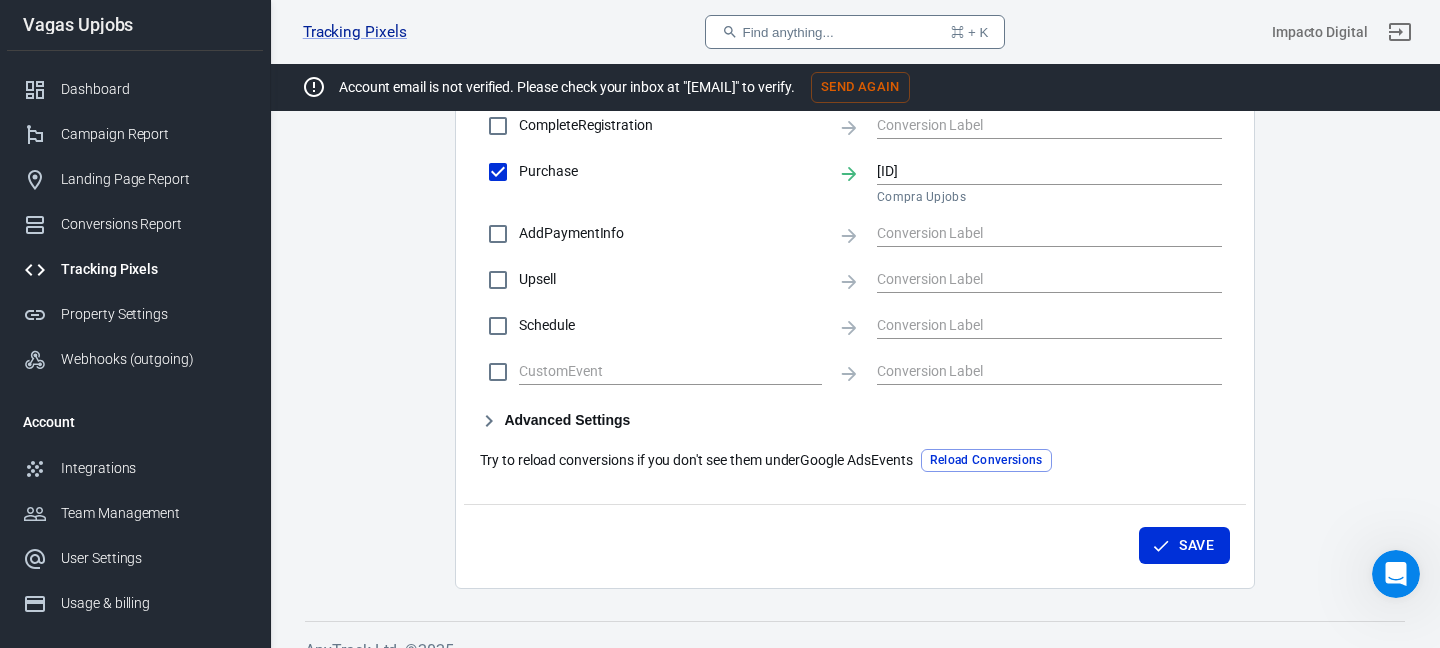 scroll, scrollTop: 1049, scrollLeft: 0, axis: vertical 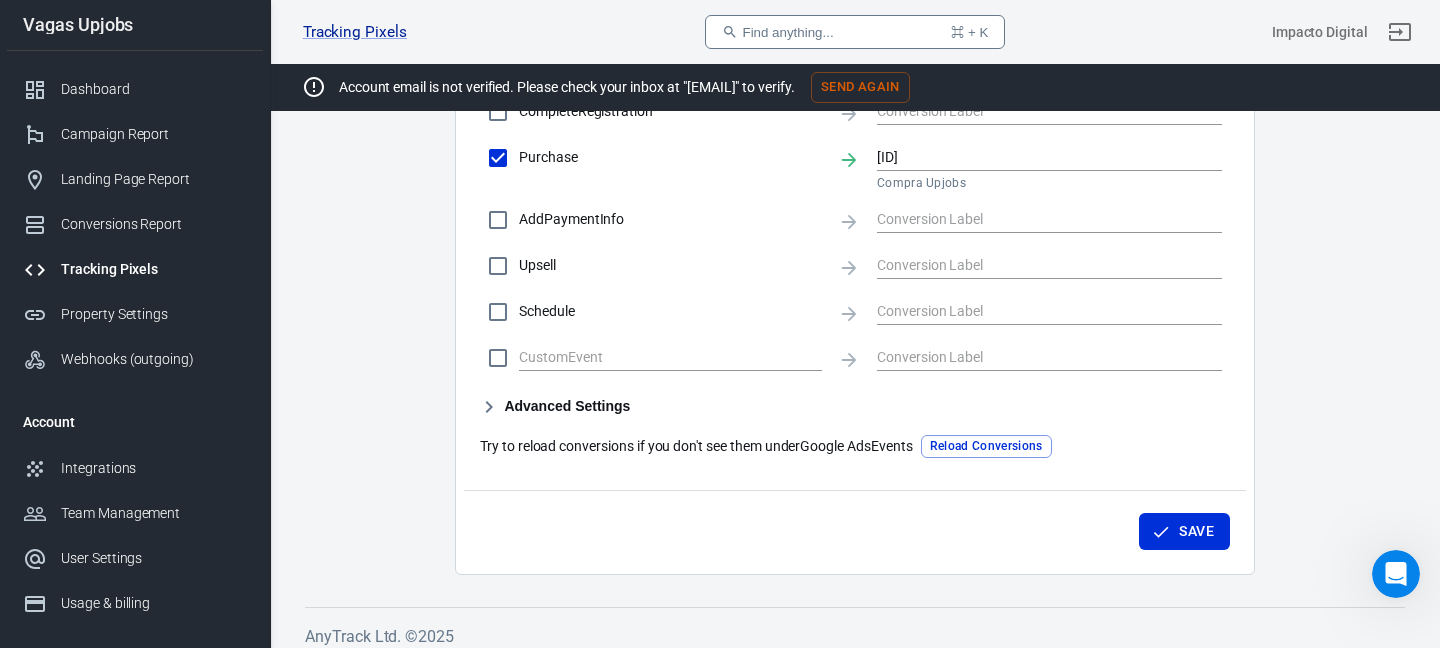 click on "Try to reload conversions if you don't see them under  Google Ads  Events" at bounding box center (696, 446) 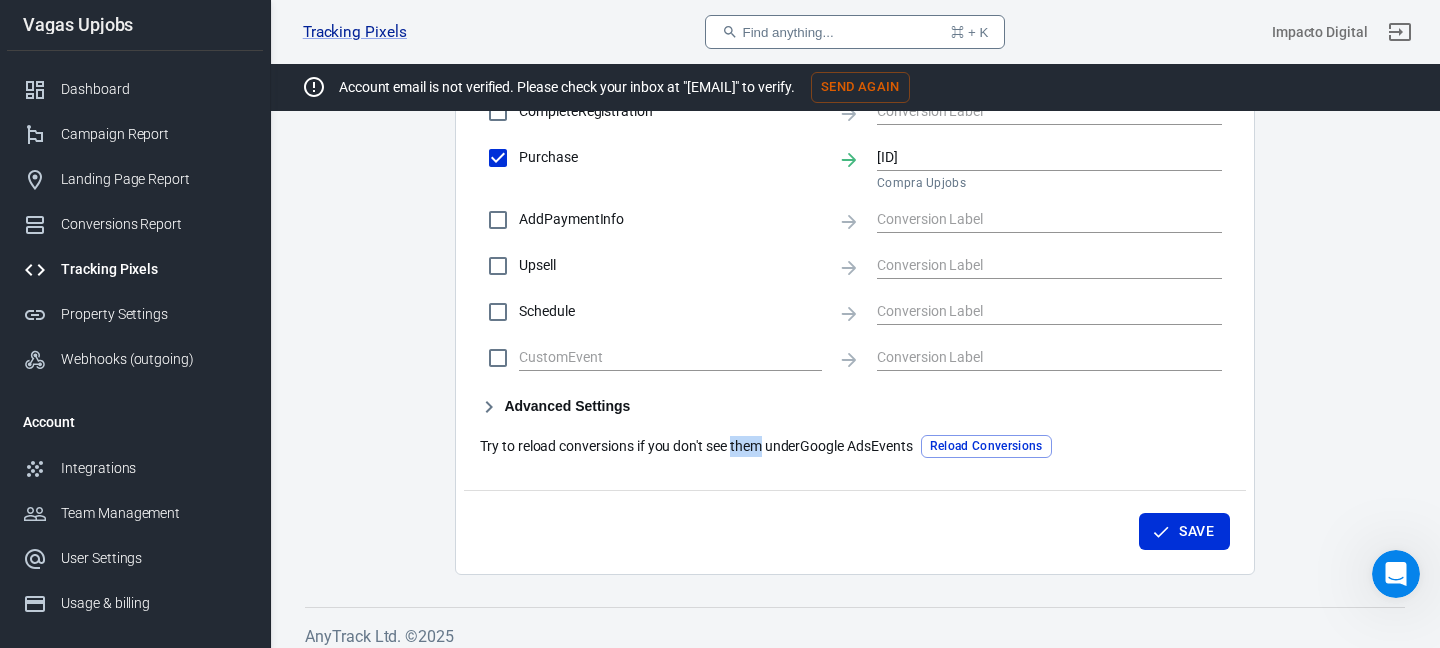click on "Try to reload conversions if you don't see them under  Google Ads  Events" at bounding box center [696, 446] 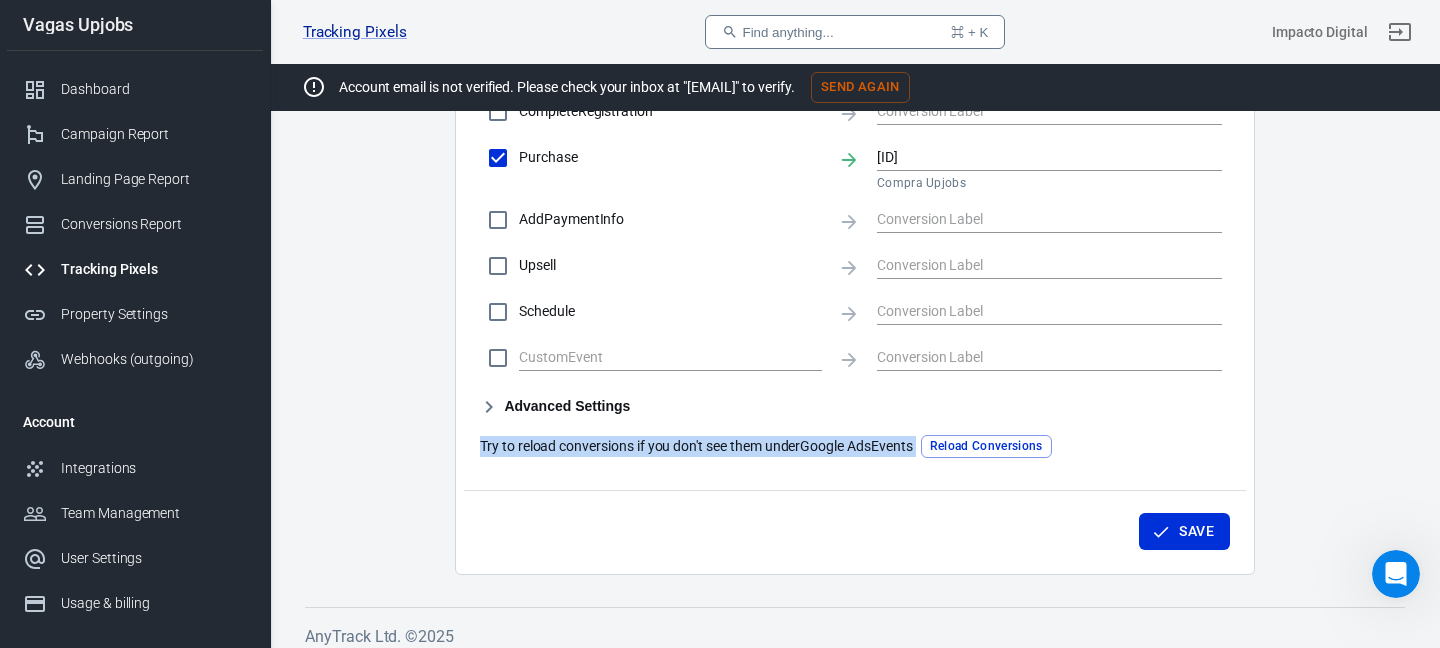 click on "Try to reload conversions if you don't see them under  Google Ads  Events" at bounding box center (696, 446) 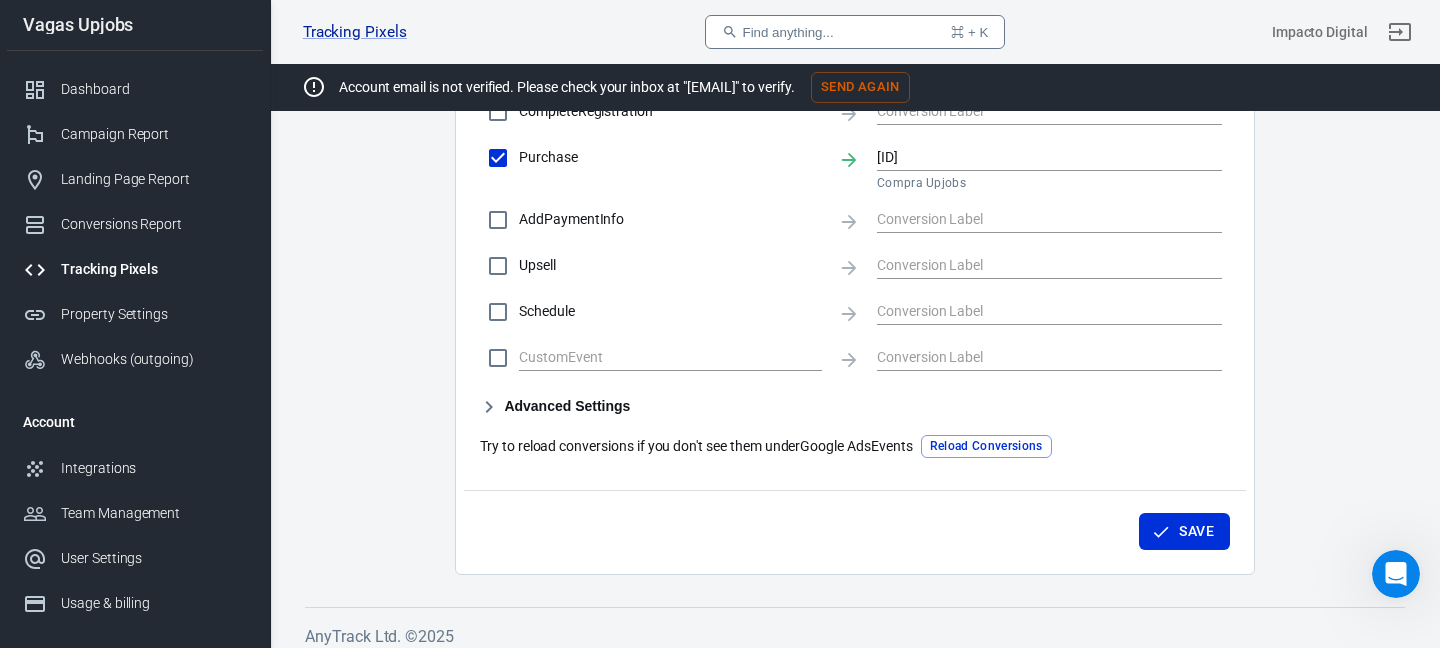 click at bounding box center [200, 661] 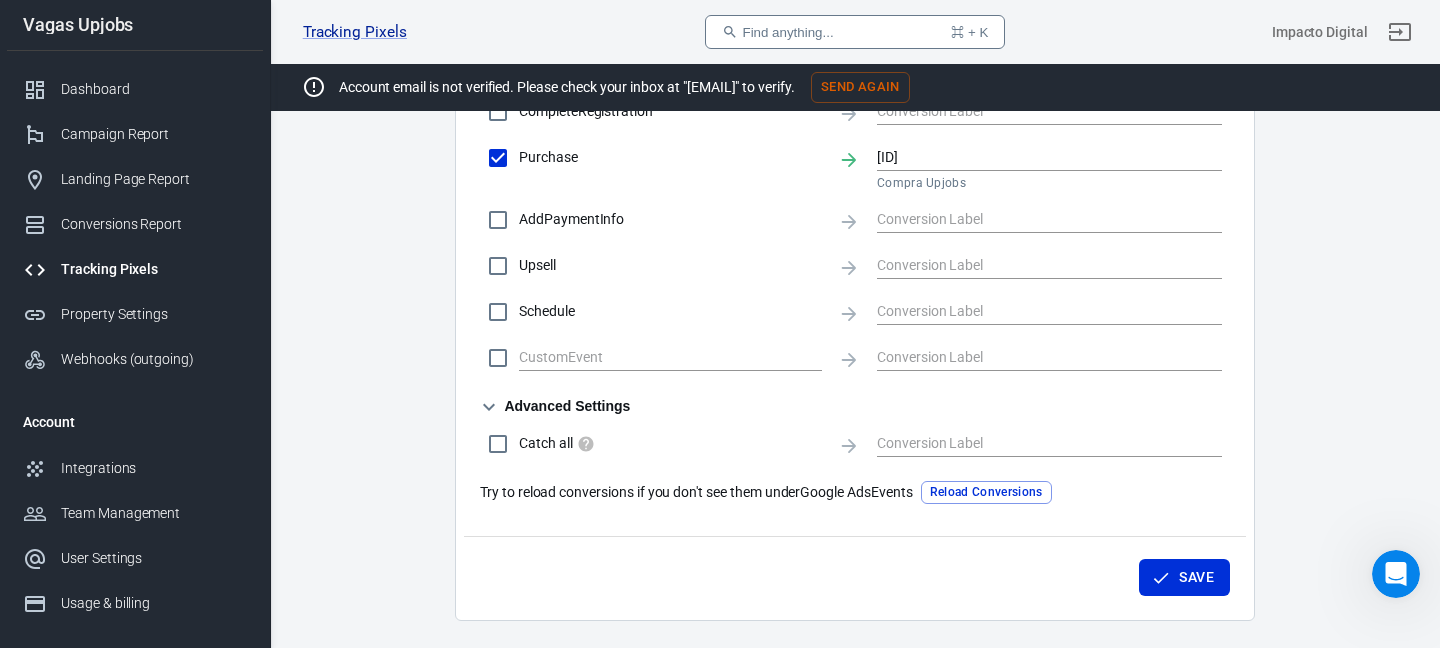 click on "Advanced Settings" at bounding box center [555, 407] 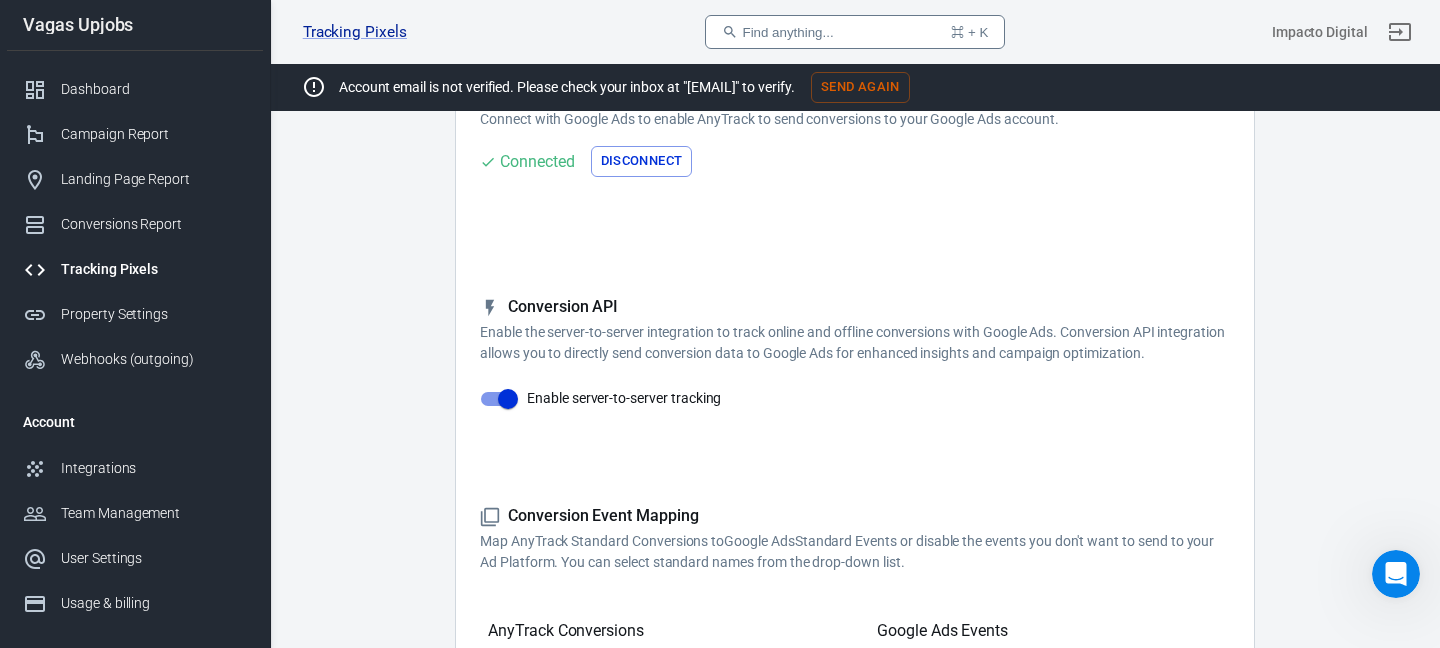 scroll, scrollTop: 0, scrollLeft: 0, axis: both 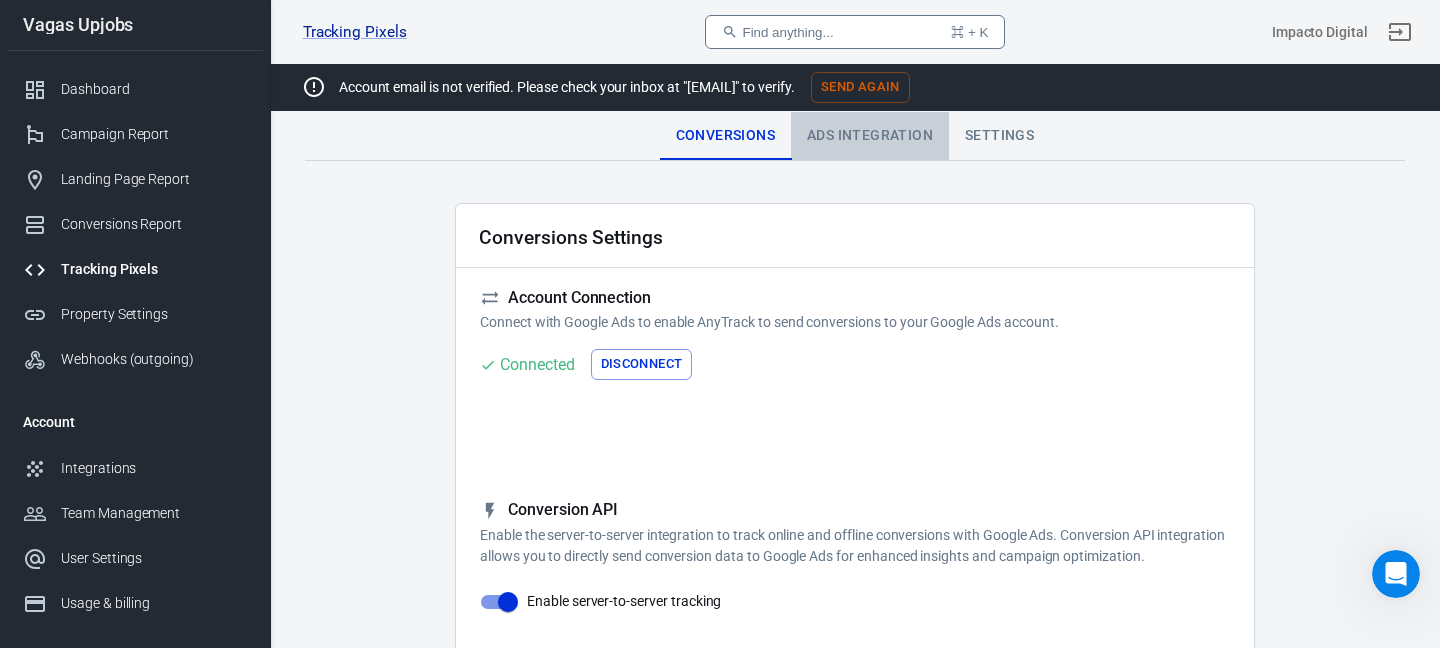 click on "Ads Integration" at bounding box center [870, 136] 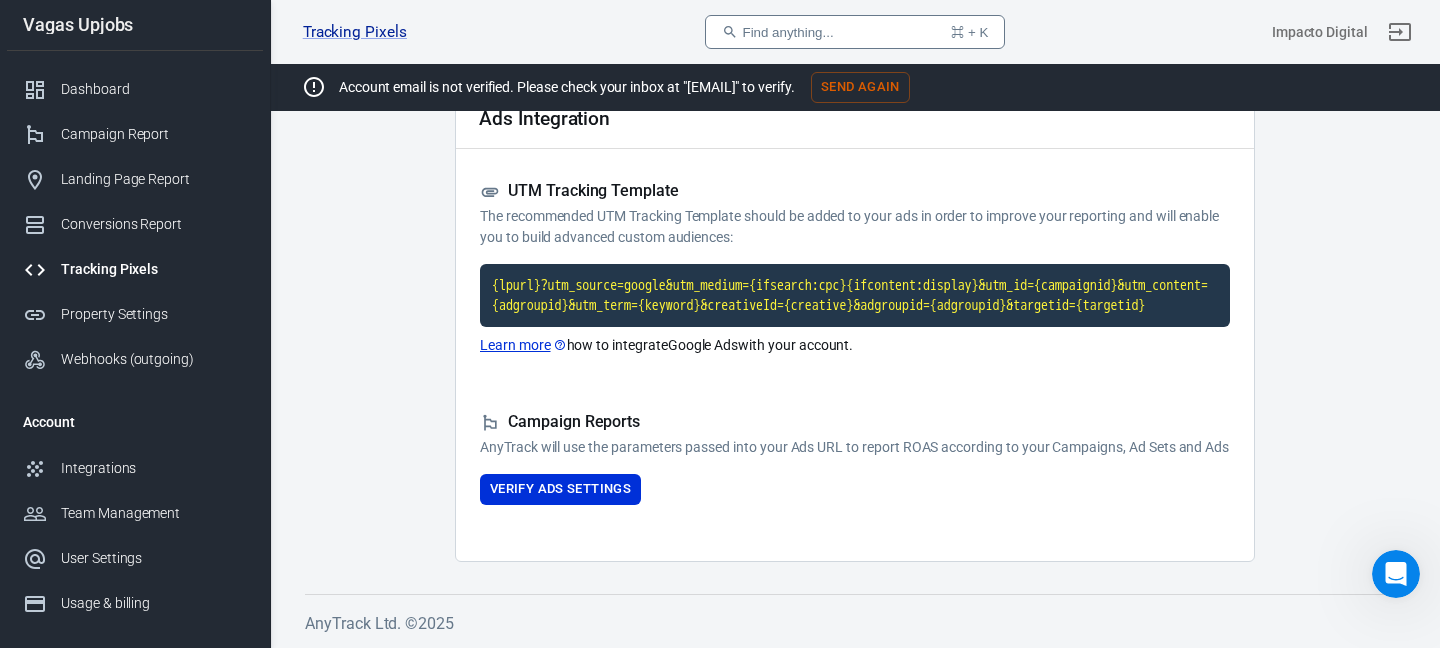 scroll, scrollTop: 0, scrollLeft: 0, axis: both 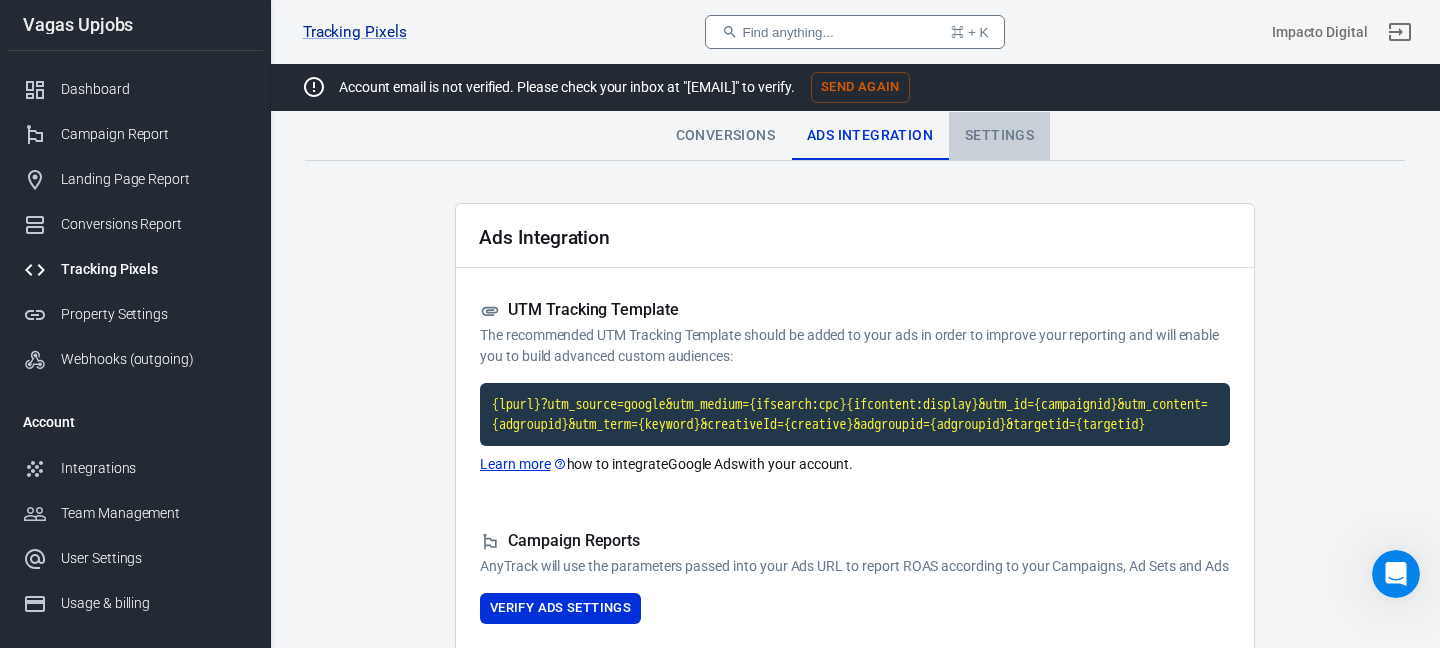 click on "Settings" at bounding box center (999, 136) 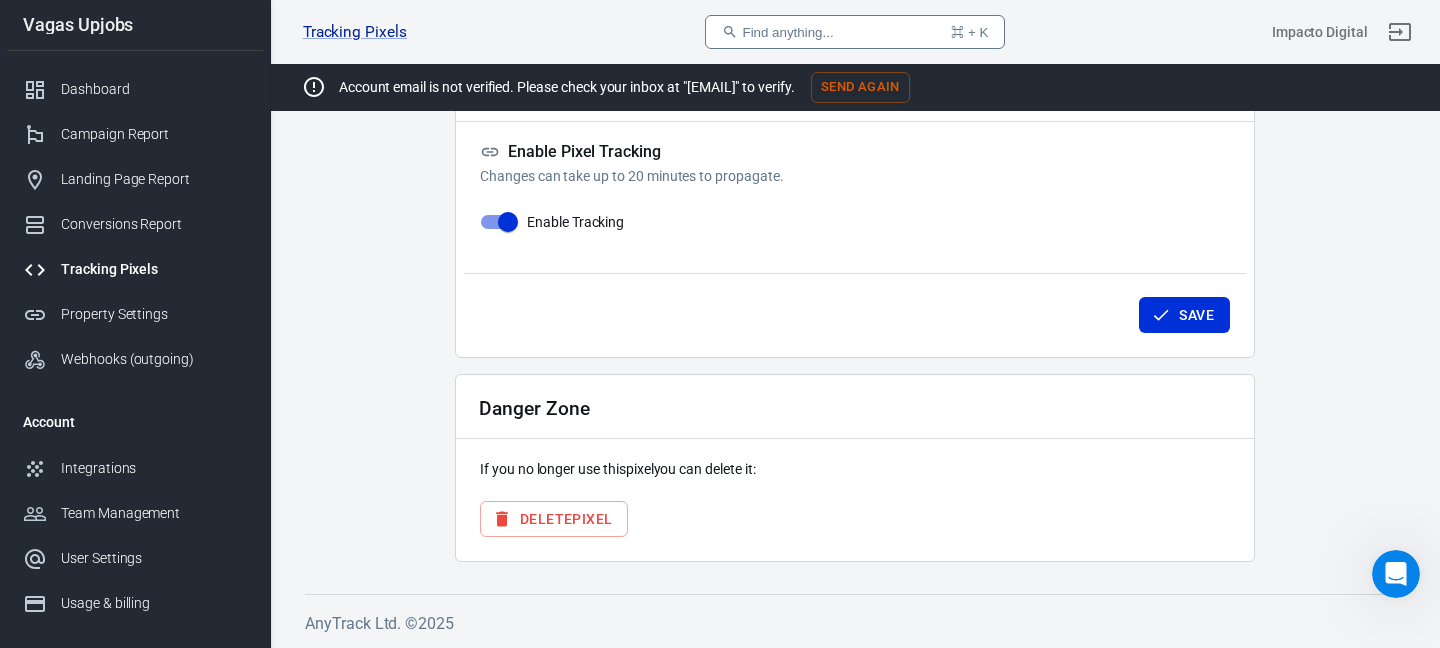 scroll, scrollTop: 0, scrollLeft: 0, axis: both 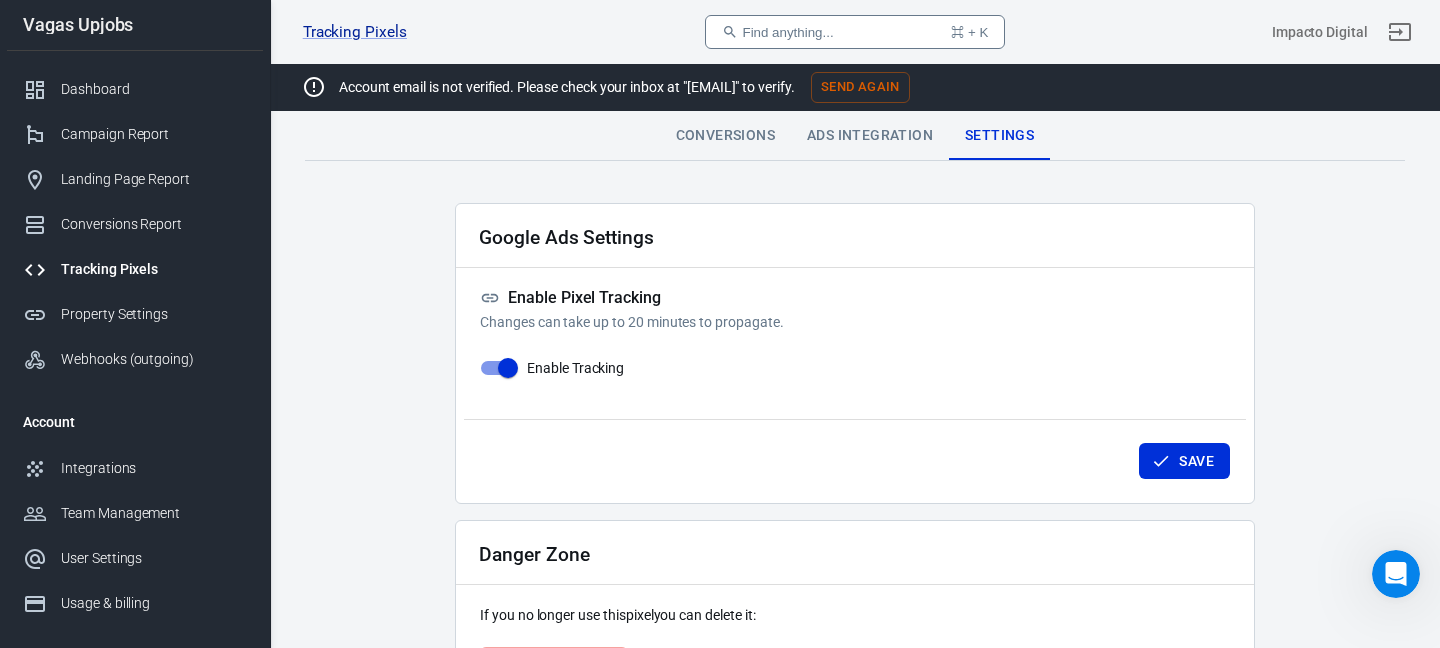 click on "Conversions" at bounding box center (725, 136) 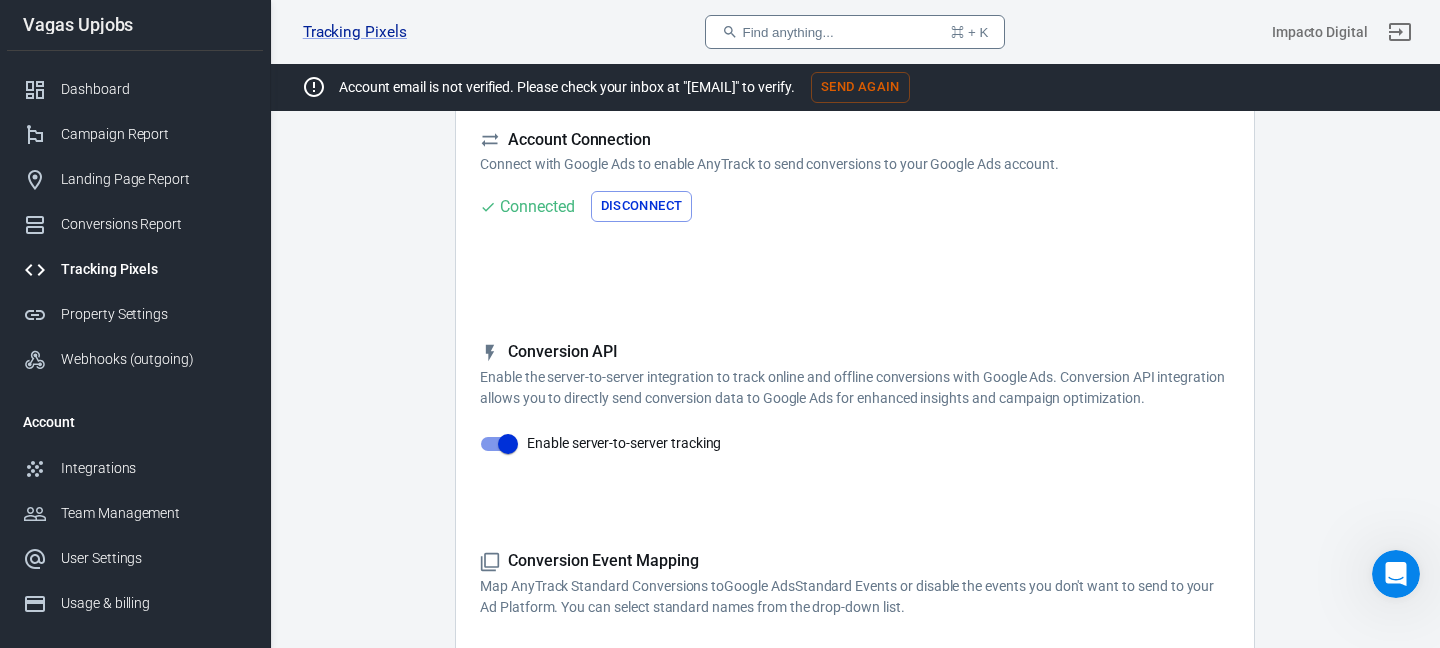 scroll, scrollTop: 159, scrollLeft: 0, axis: vertical 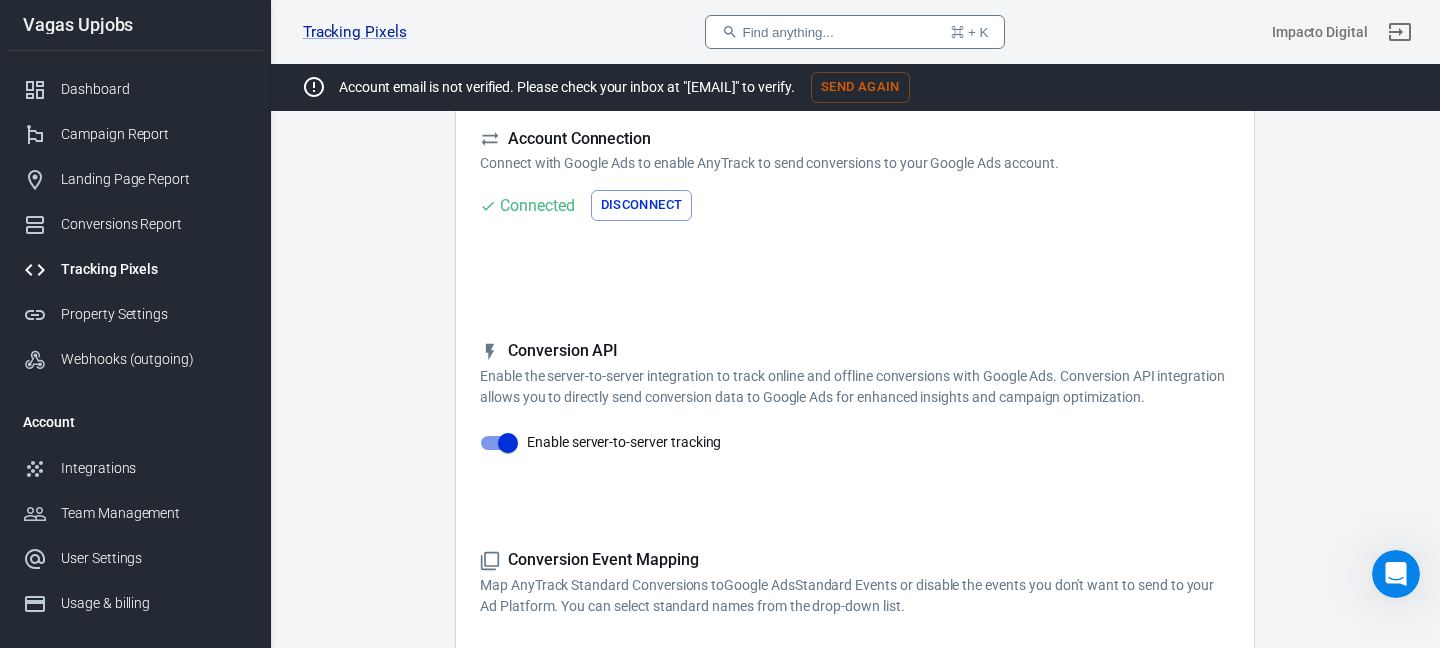 click on "Enable the server-to-server integration to track online and offline conversions with Google Ads. Conversion API integration allows you to directly send conversion data to Google Ads for enhanced insights and campaign optimization." at bounding box center [855, 163] 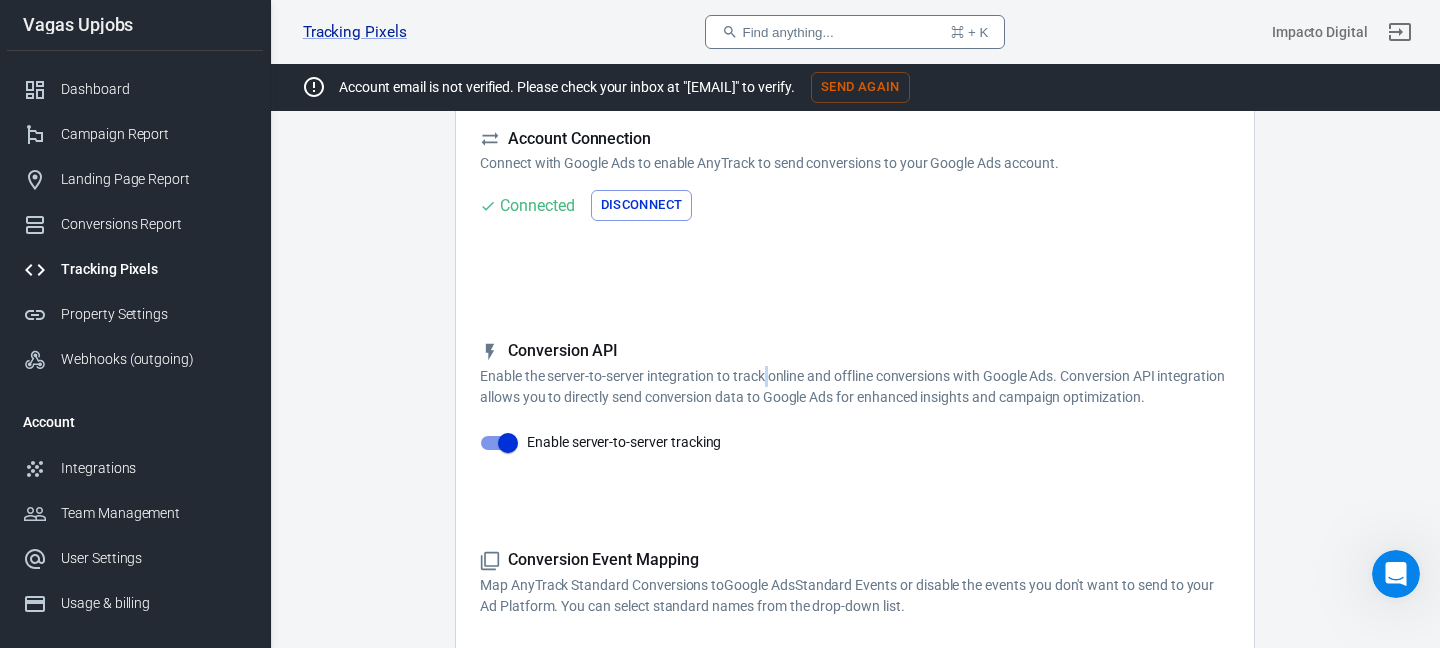 click on "Enable the server-to-server integration to track online and offline conversions with Google Ads. Conversion API integration allows you to directly send conversion data to Google Ads for enhanced insights and campaign optimization." at bounding box center (855, 163) 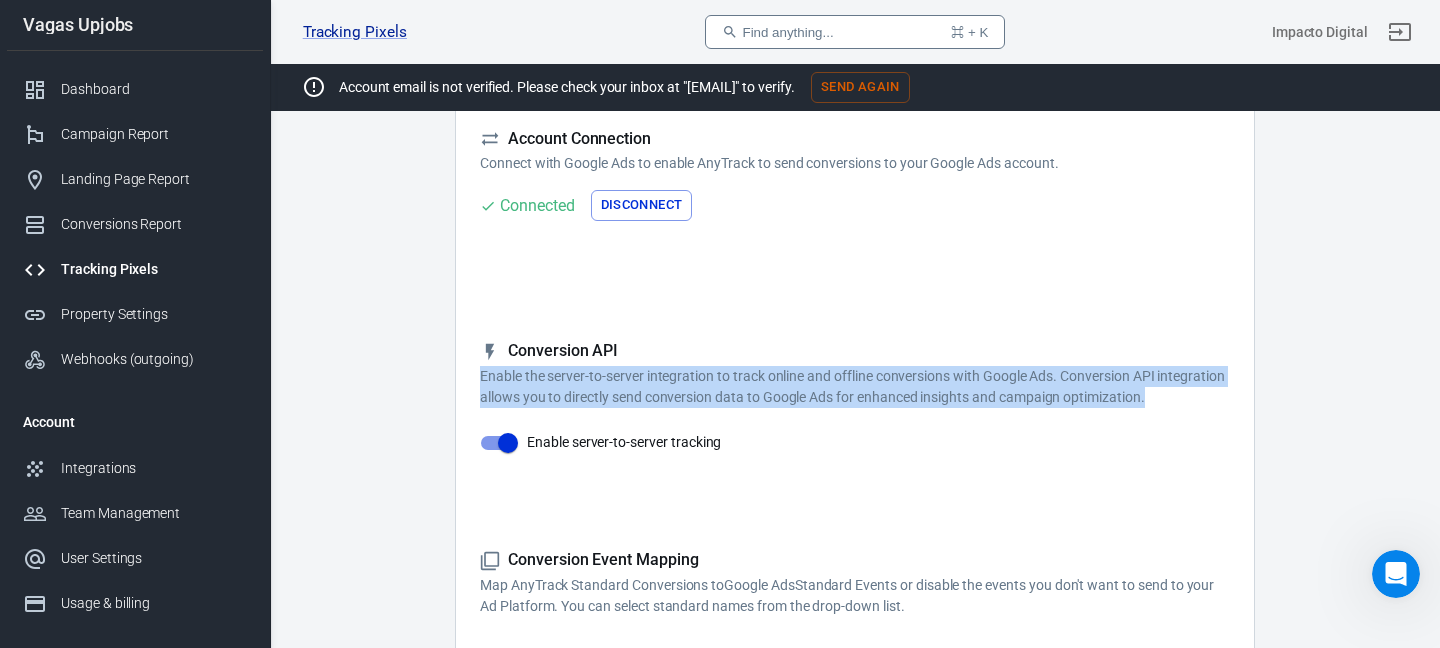 click on "Enable the server-to-server integration to track online and offline conversions with Google Ads. Conversion API integration allows you to directly send conversion data to Google Ads for enhanced insights and campaign optimization." at bounding box center [855, 163] 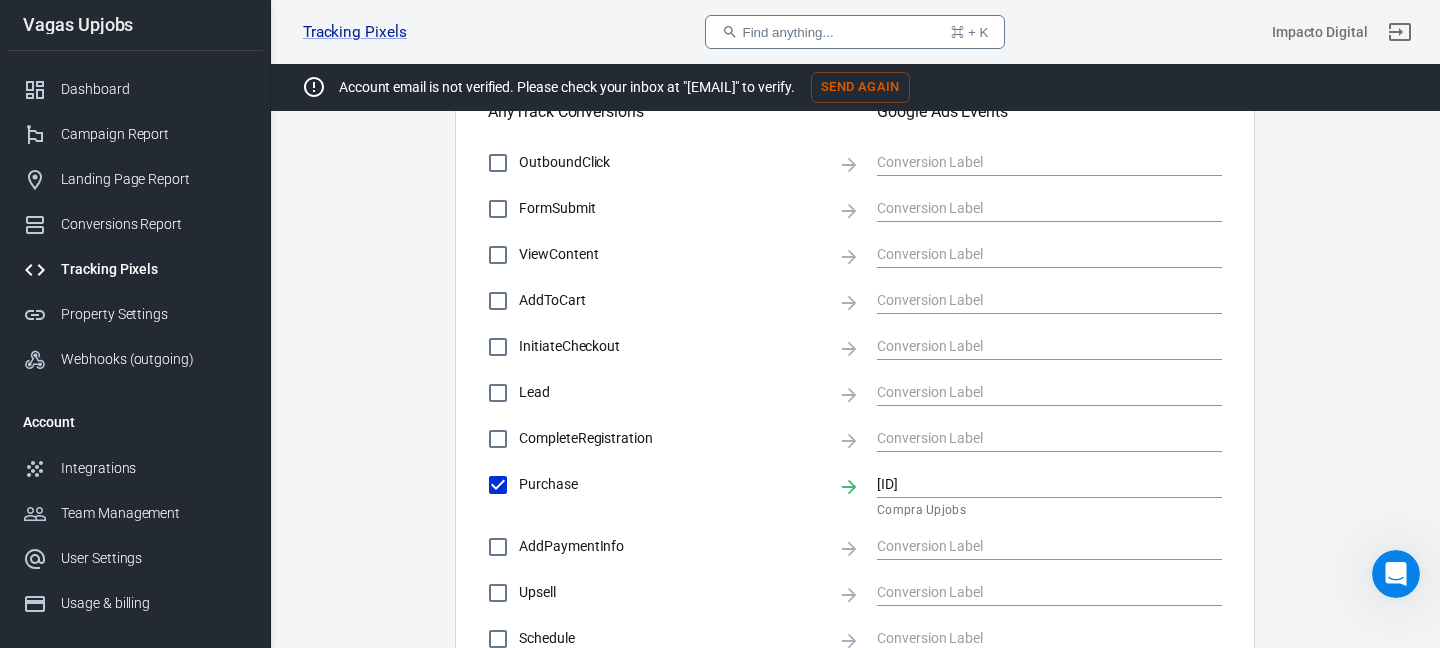 scroll, scrollTop: 736, scrollLeft: 0, axis: vertical 